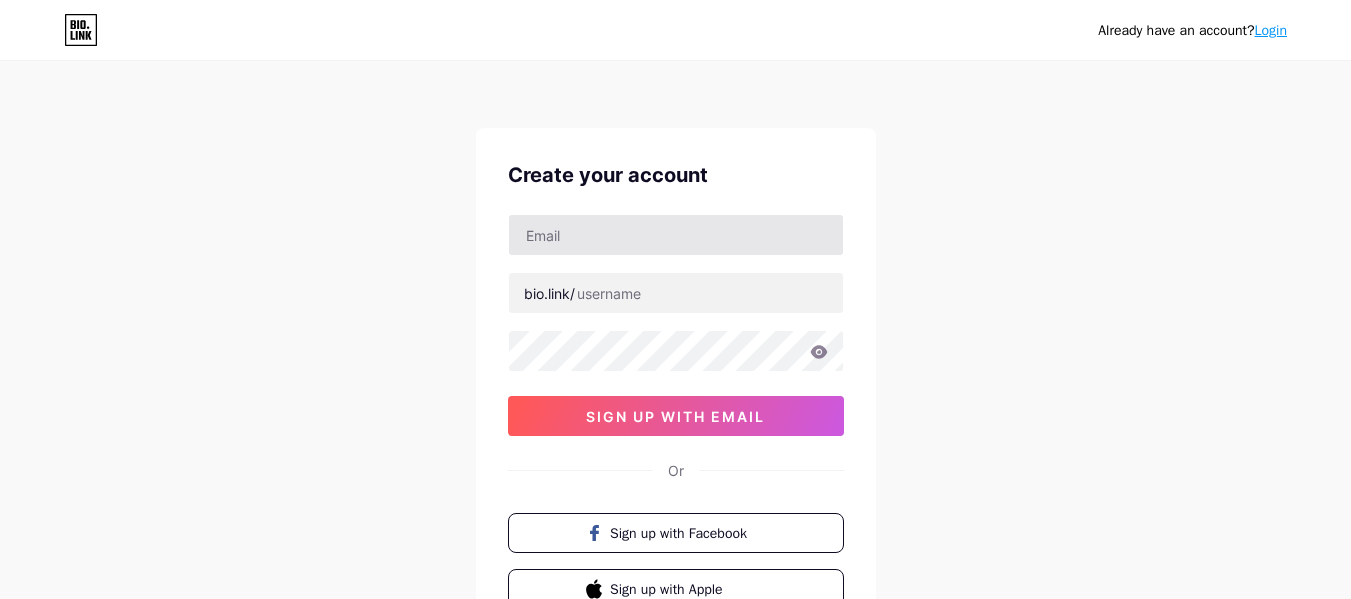 scroll, scrollTop: 0, scrollLeft: 0, axis: both 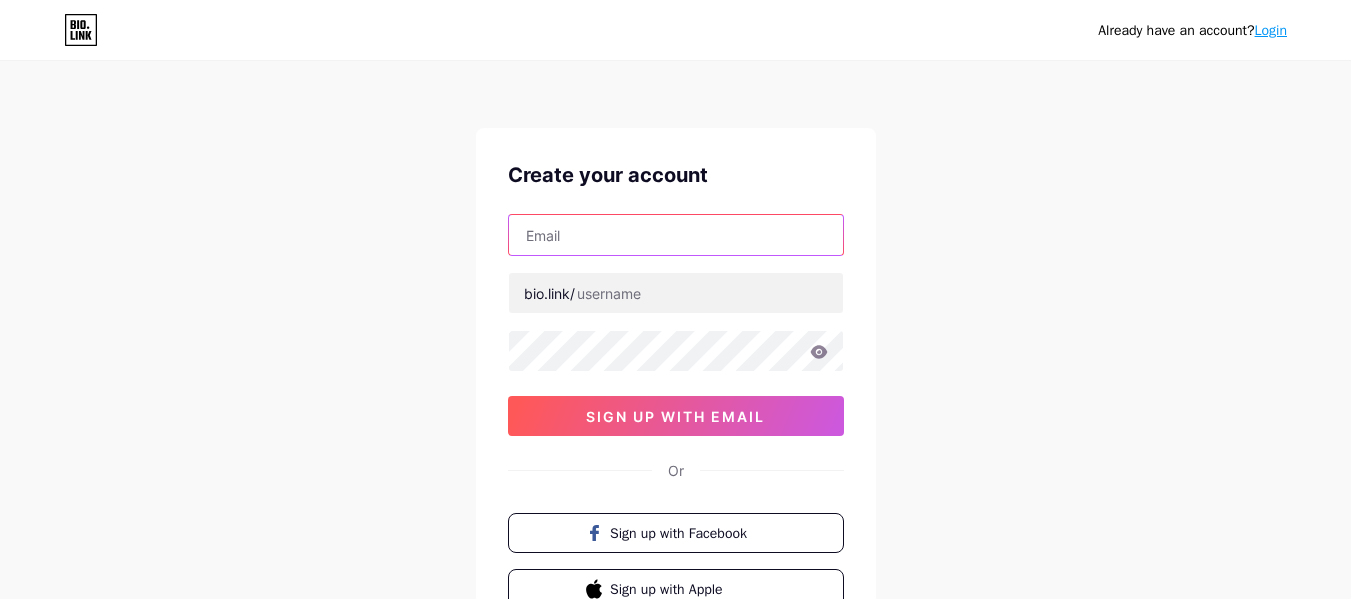 click at bounding box center (676, 235) 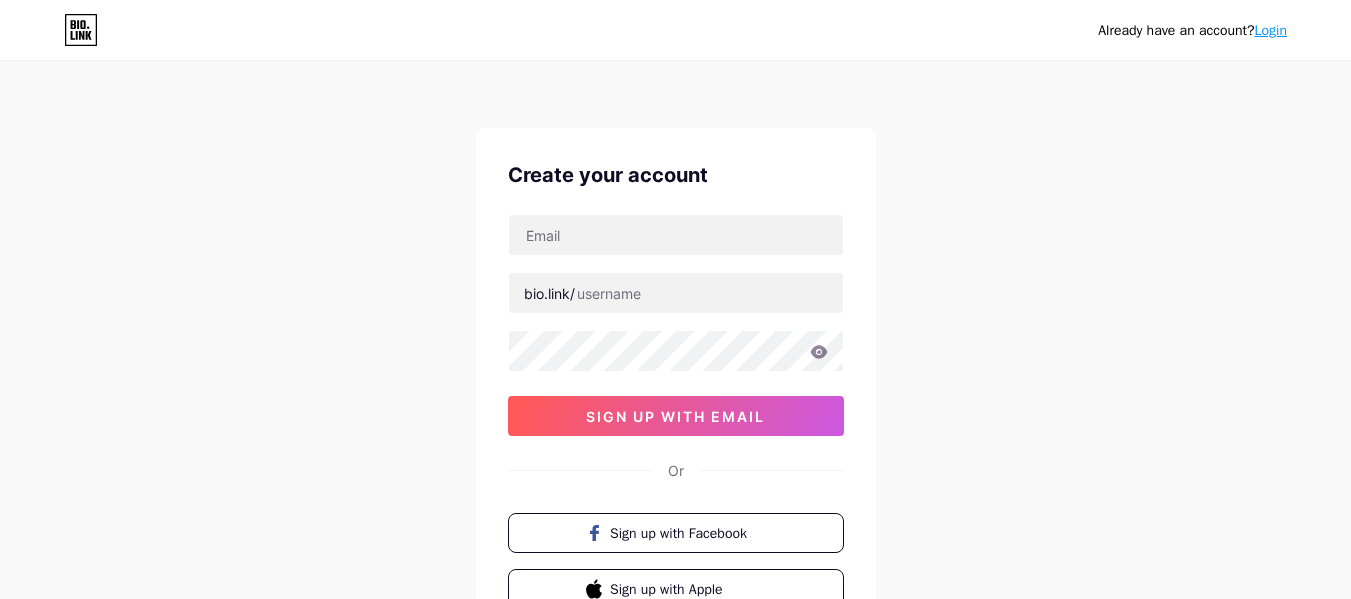 click on "Create your account         bio.link/                       sign up with email         Or       Sign up with Facebook
Sign up with Apple" at bounding box center [676, 384] 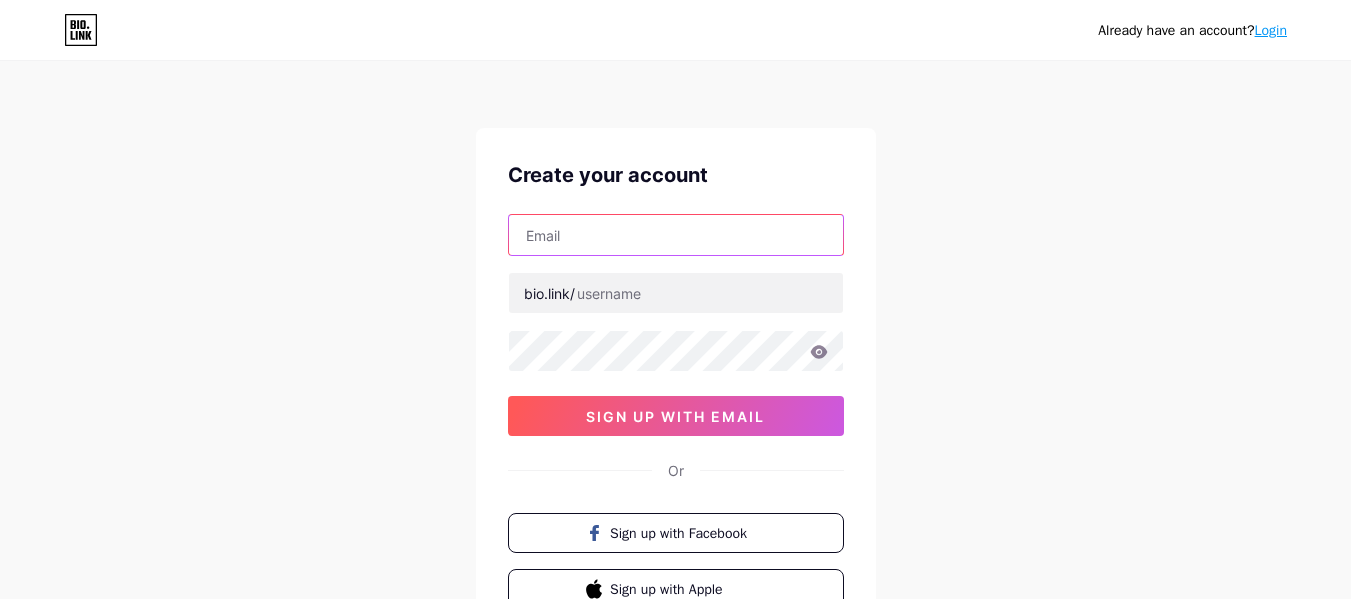 click at bounding box center [676, 235] 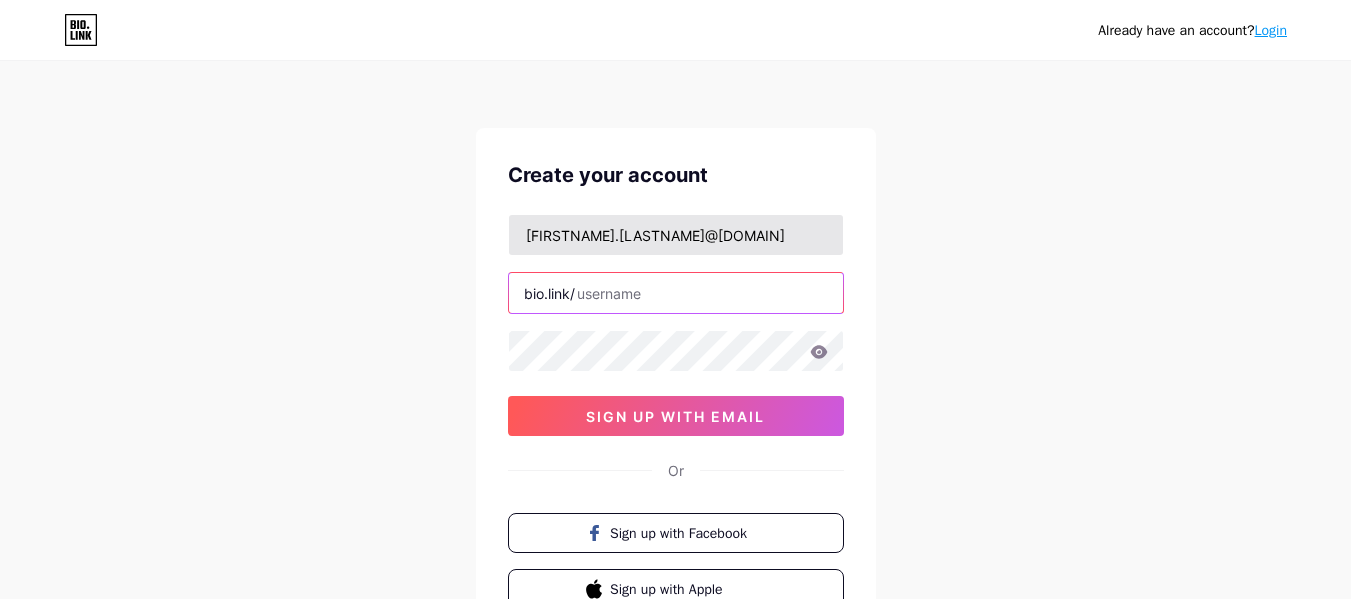 click at bounding box center [676, 293] 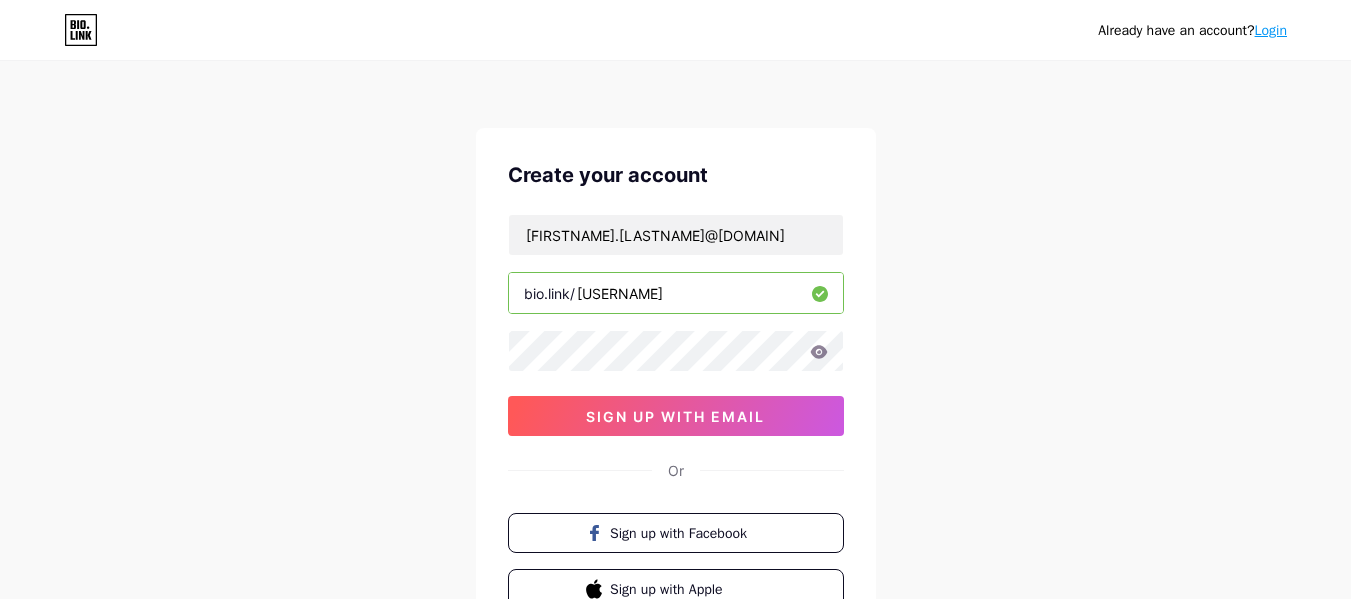 drag, startPoint x: 698, startPoint y: 295, endPoint x: 586, endPoint y: 282, distance: 112.75194 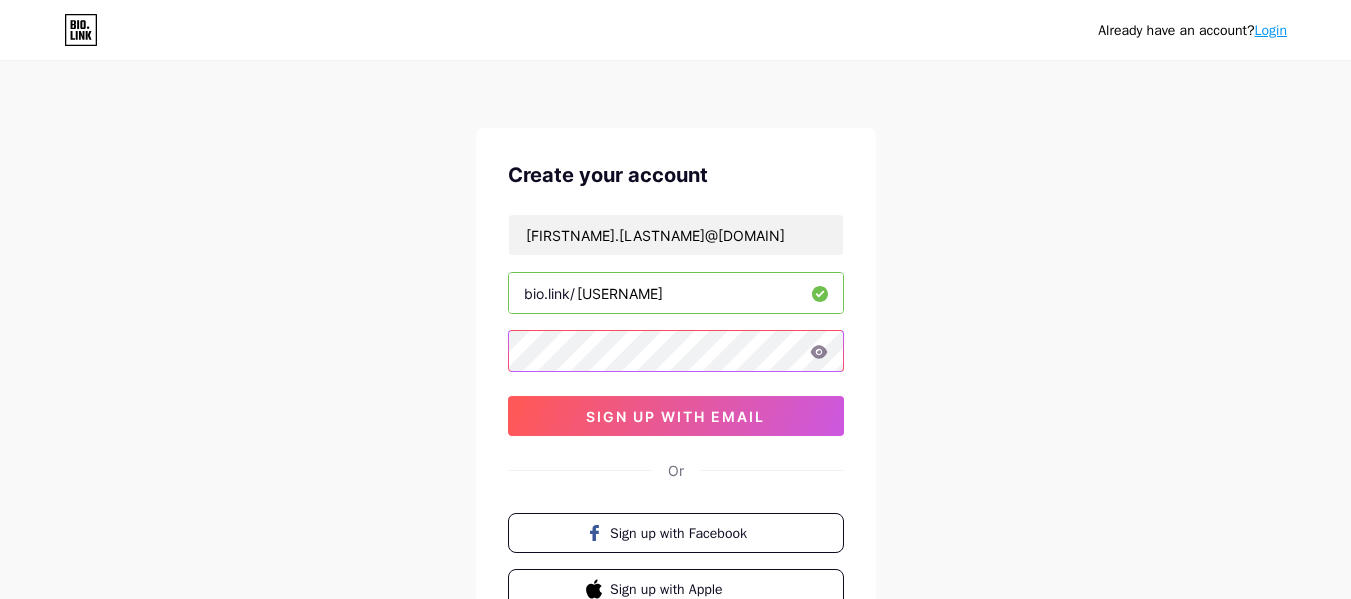 click on "Already have an account?  Login   Create your account     eduardaramos.1299@gmail.com     bio.link/   awakenedmind                     sign up with email         Or       Sign up with Facebook
Sign up with Apple
By signing up, you agree to our  Terms of Service  and  Privacy Policy ." at bounding box center (675, 382) 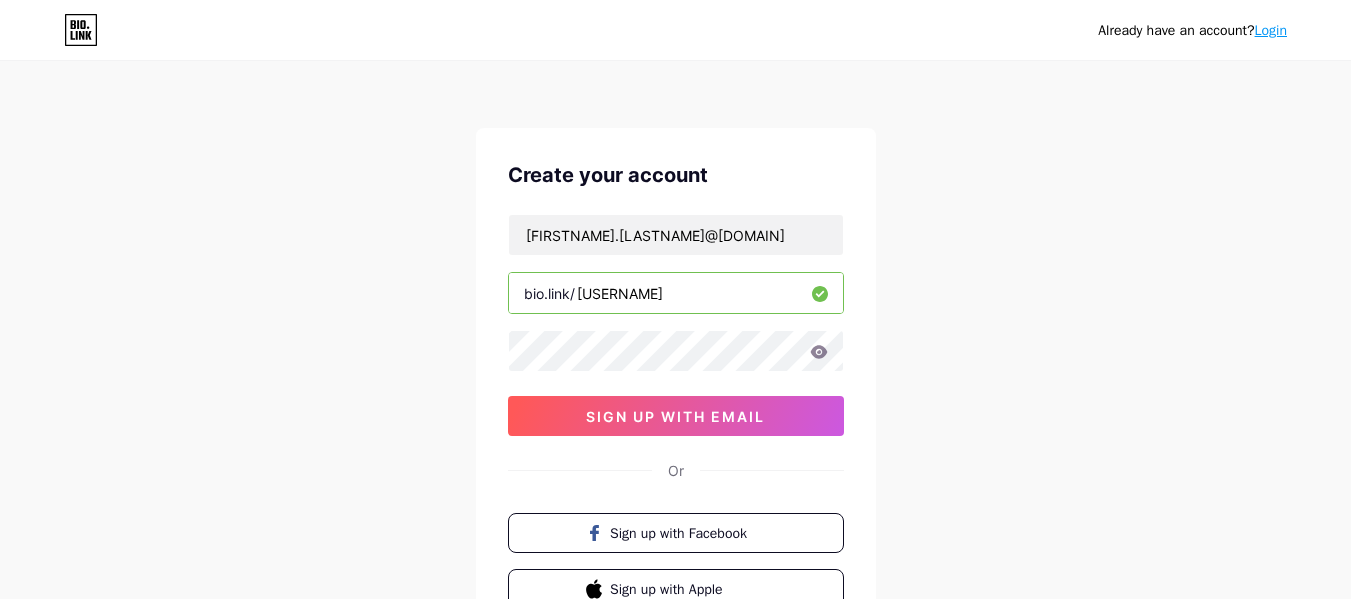 click on "Already have an account?  Login   Create your account     eduardaramos.1299@gmail.com     bio.link/   awakenedmind                     sign up with email         Or       Sign up with Facebook
Sign up with Apple
By signing up, you agree to our  Terms of Service  and  Privacy Policy ." at bounding box center (675, 382) 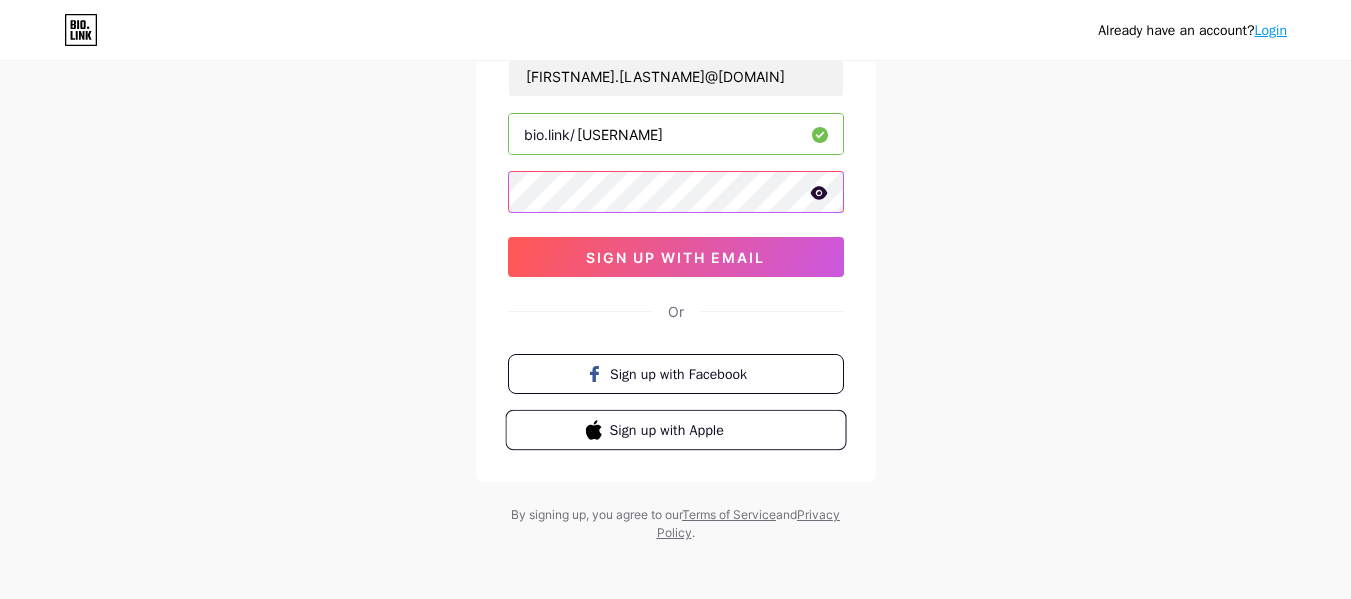 scroll, scrollTop: 166, scrollLeft: 0, axis: vertical 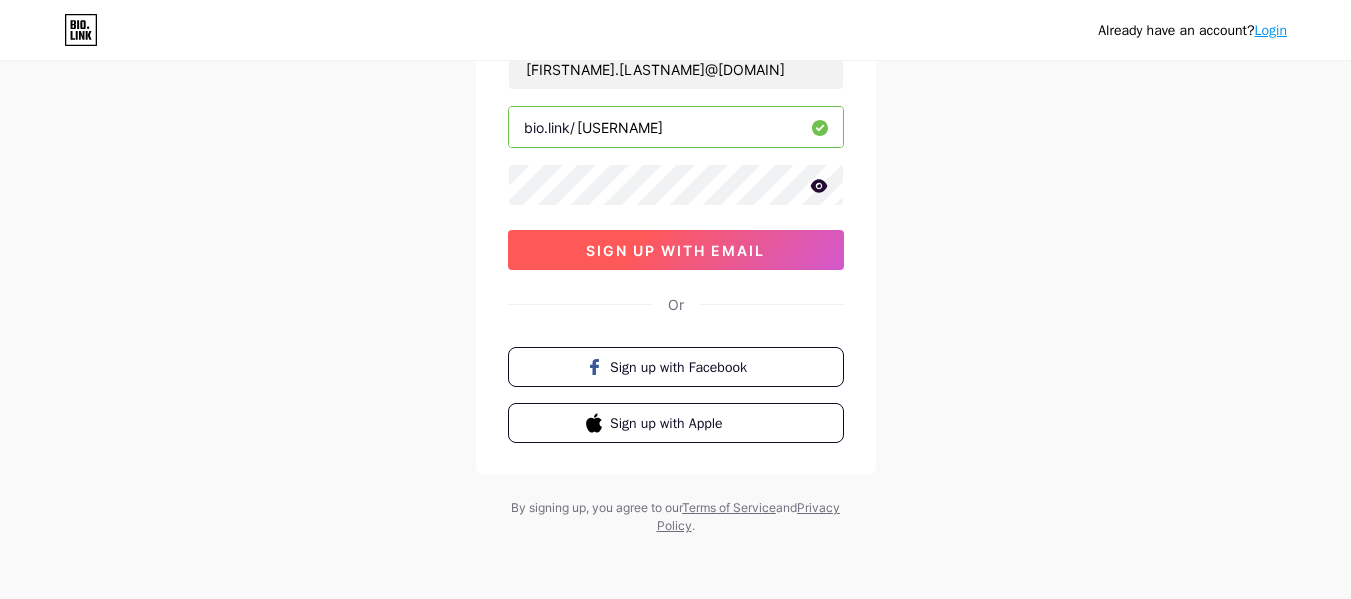 click on "sign up with email" at bounding box center [676, 250] 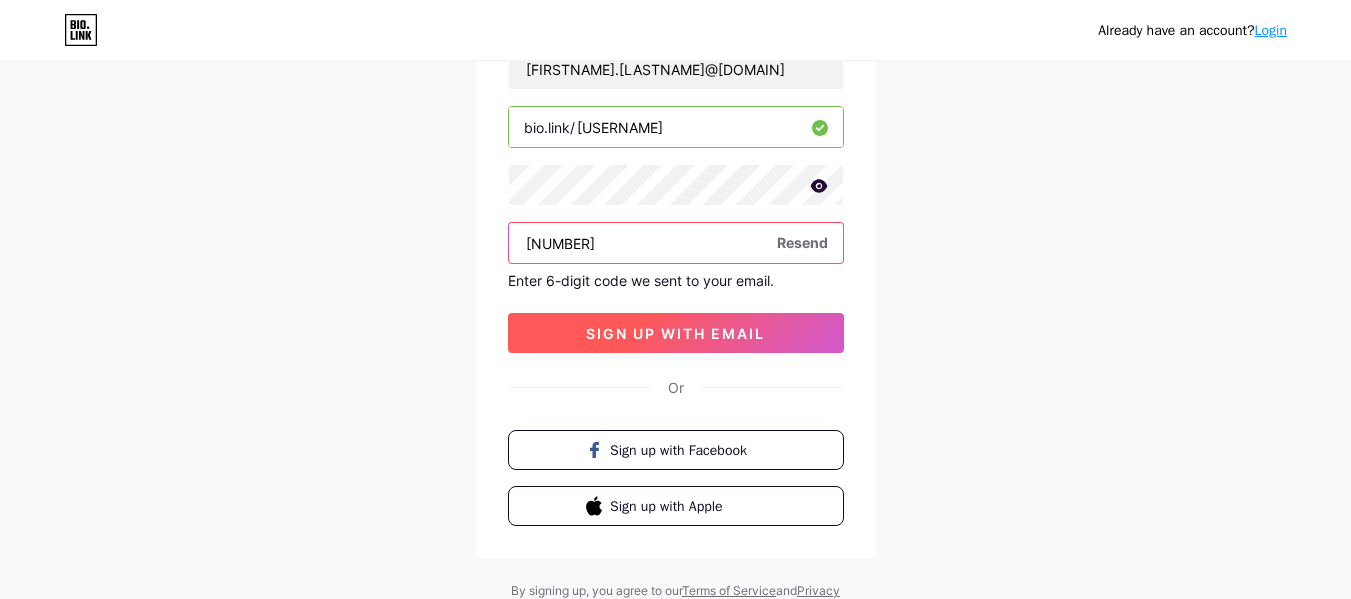 type on "463814" 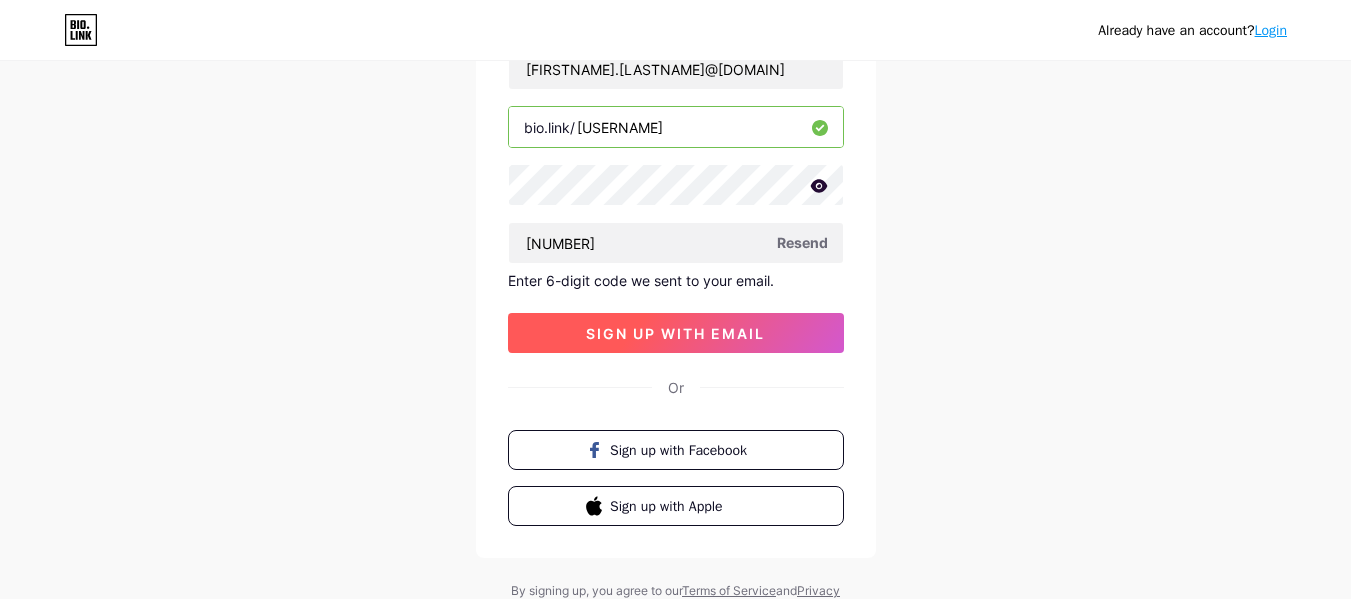 click on "sign up with email" at bounding box center (675, 333) 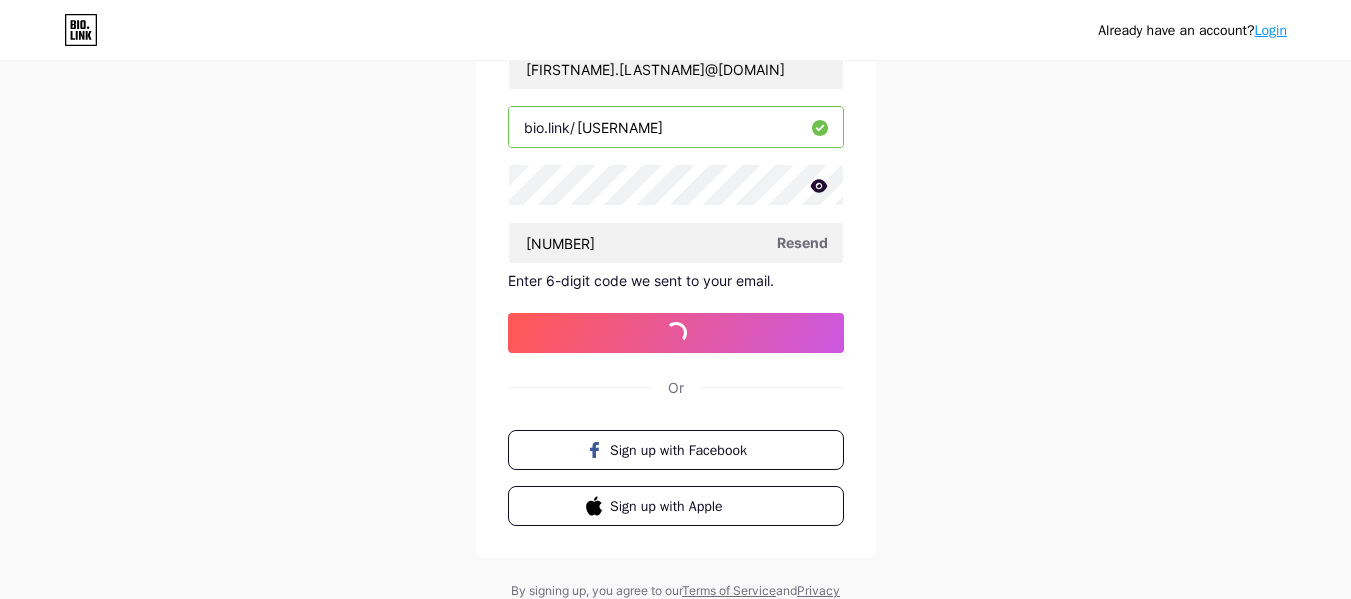 scroll, scrollTop: 0, scrollLeft: 0, axis: both 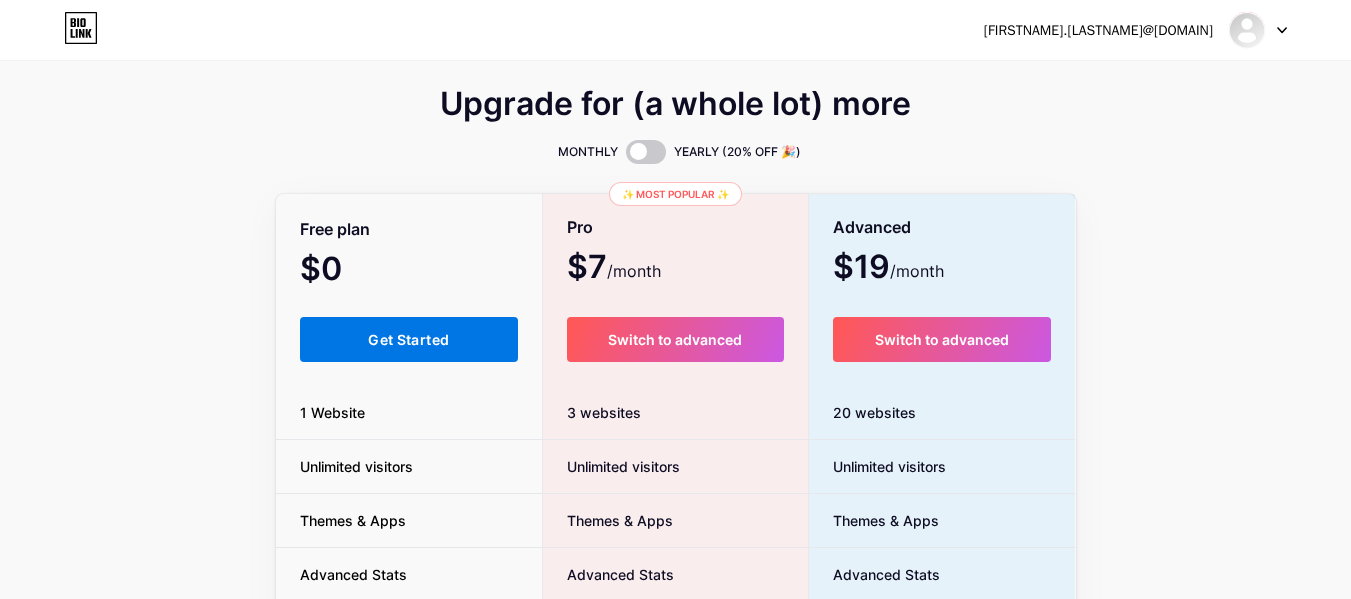 click on "Get Started" at bounding box center [408, 339] 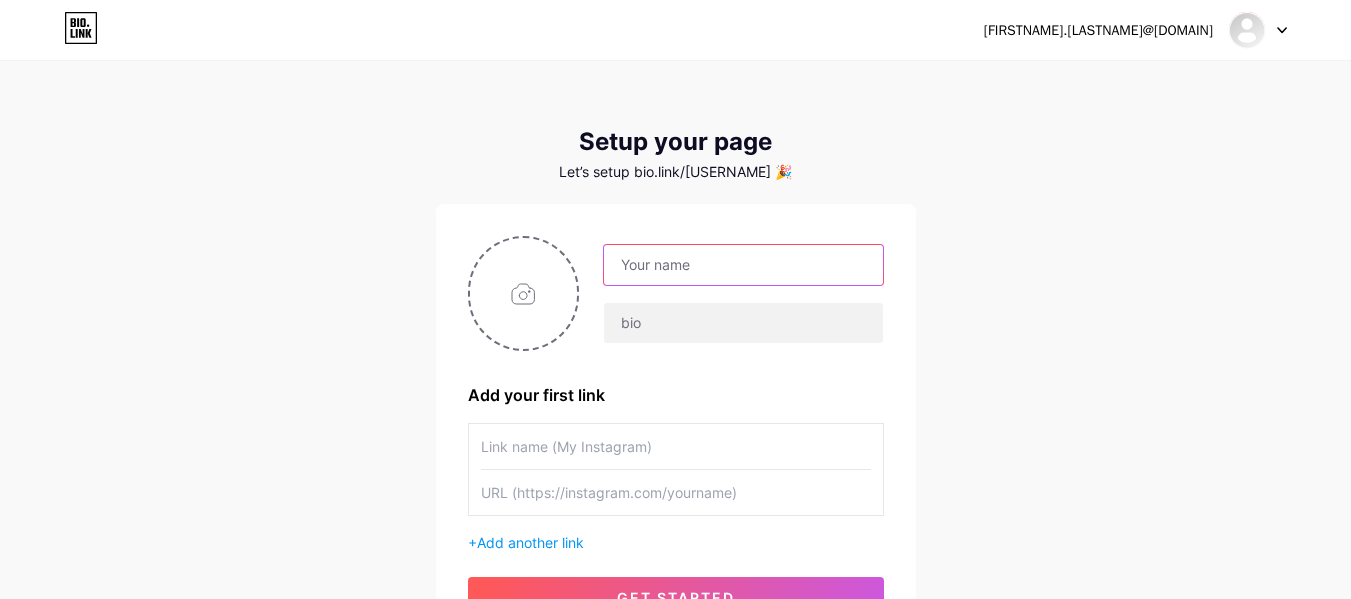 click at bounding box center (743, 265) 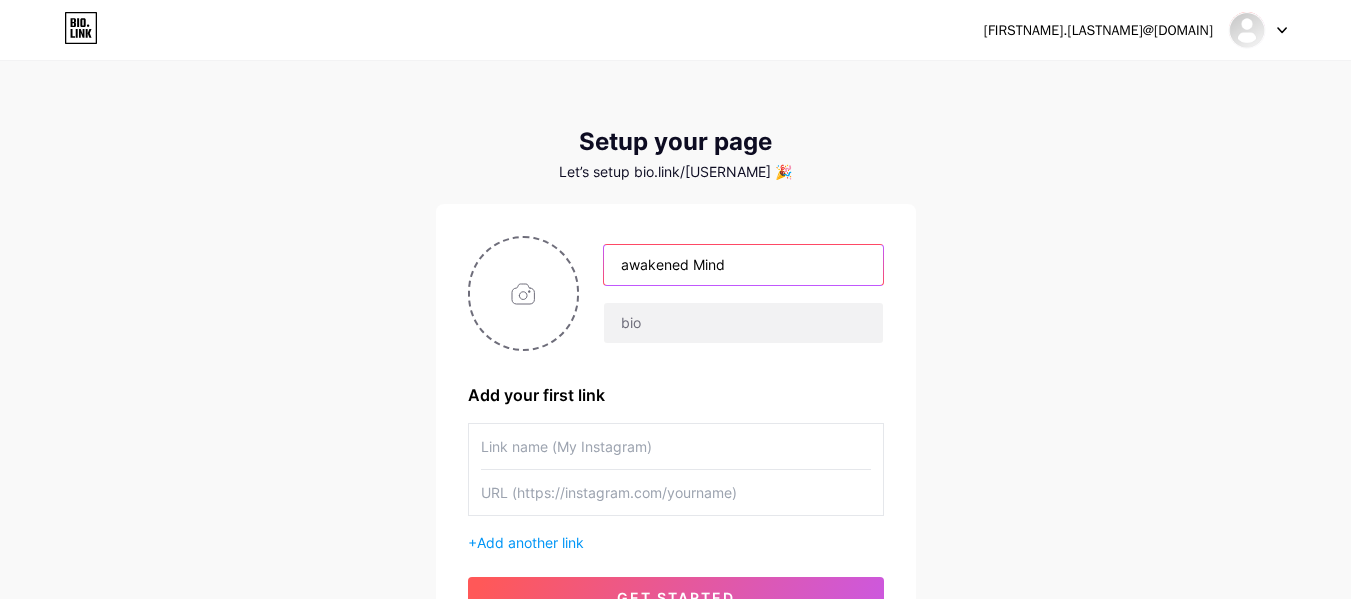 click on "[PROFILE_NAME]" at bounding box center (743, 265) 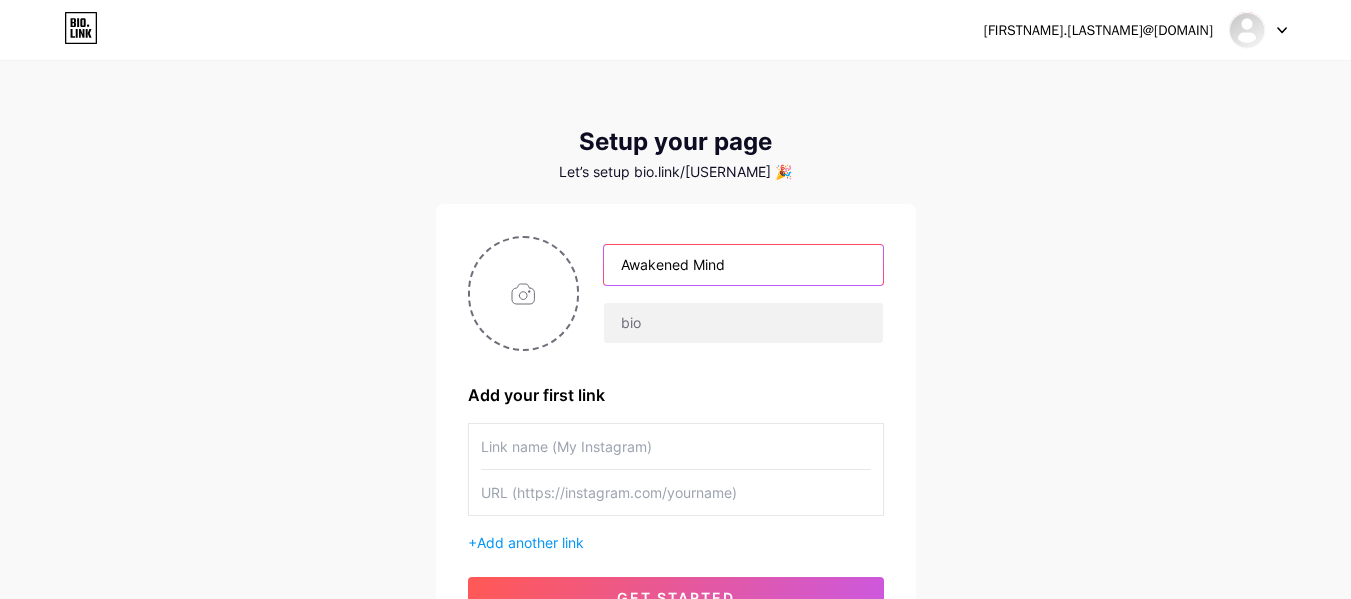 type on "[PROFILE_NAME]" 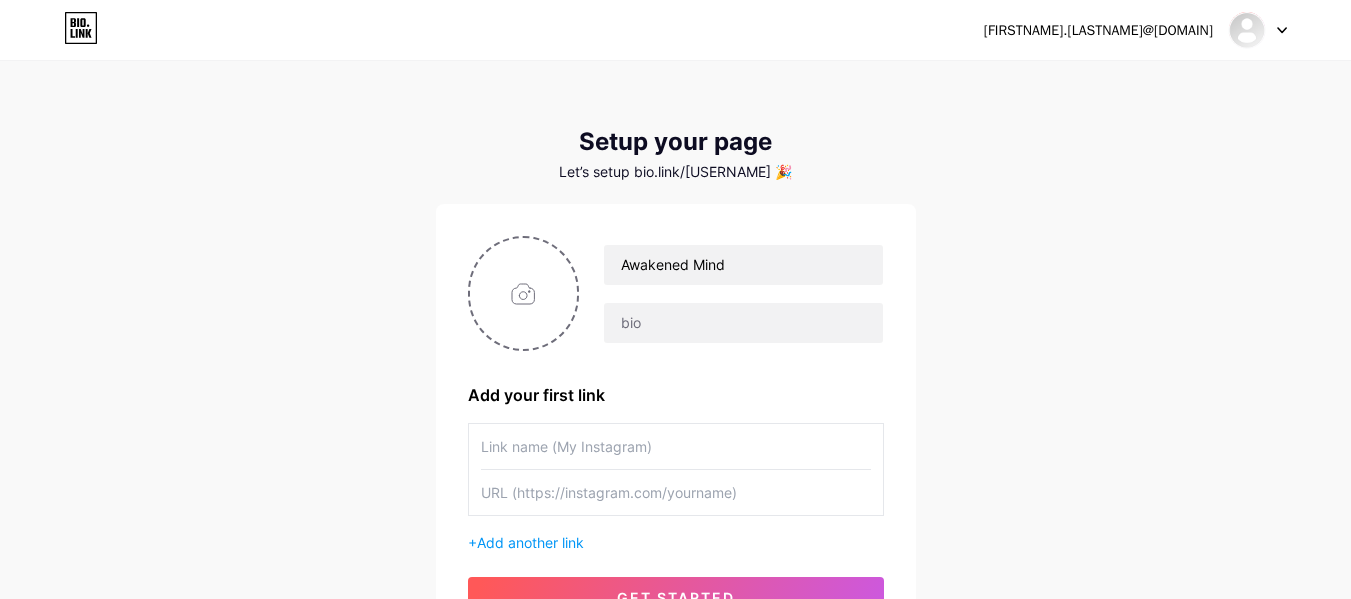 click on "eduardaramos.1299@gmail.com           Dashboard     Logout   Setup your page   Let’s setup bio.link/awakenedmind 🎉               Awakened Mind         Add your first link
+  Add another link     get started" at bounding box center (675, 356) 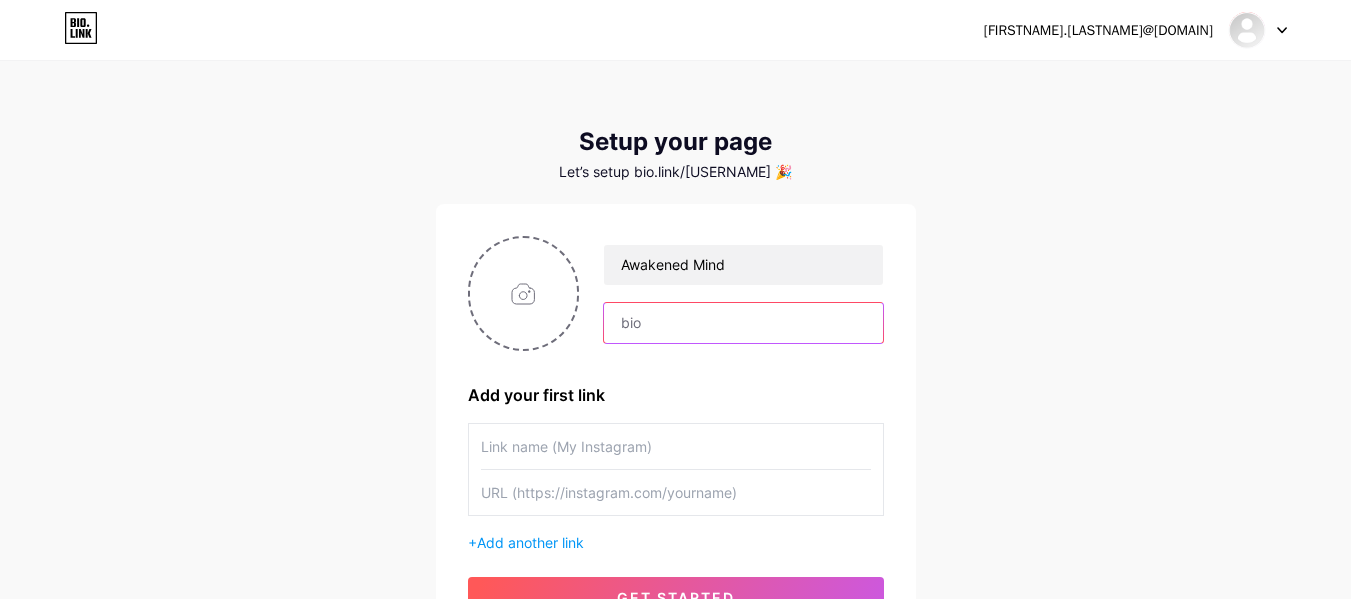 click at bounding box center (743, 323) 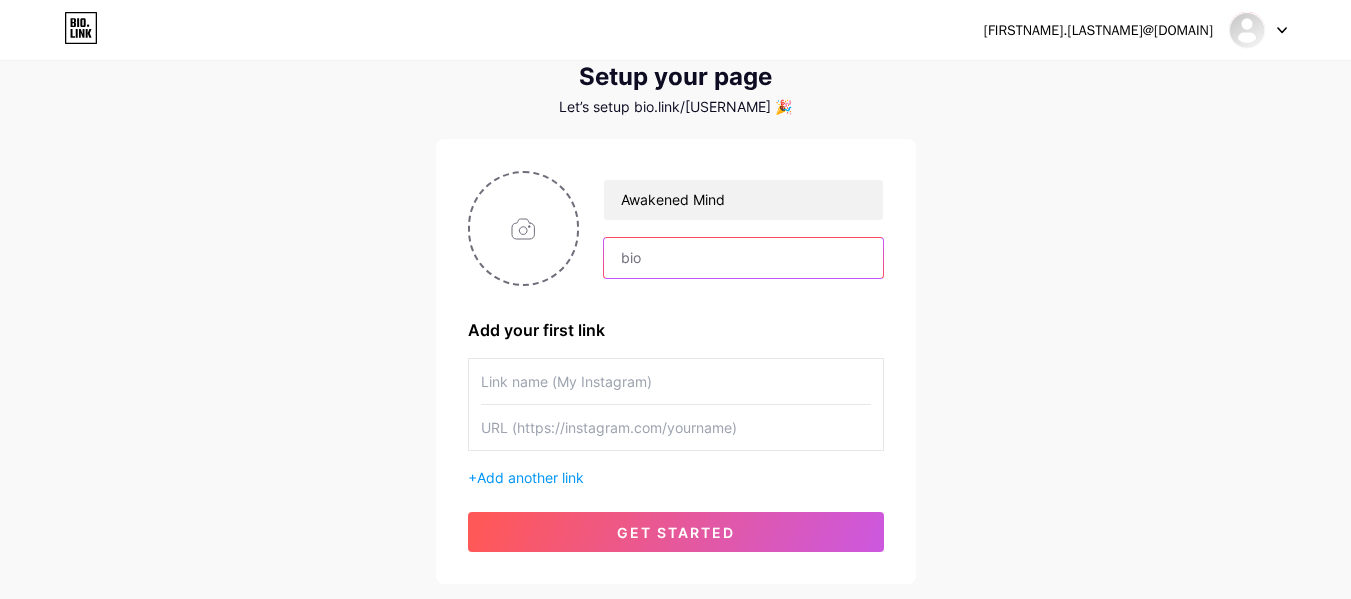 scroll, scrollTop: 100, scrollLeft: 0, axis: vertical 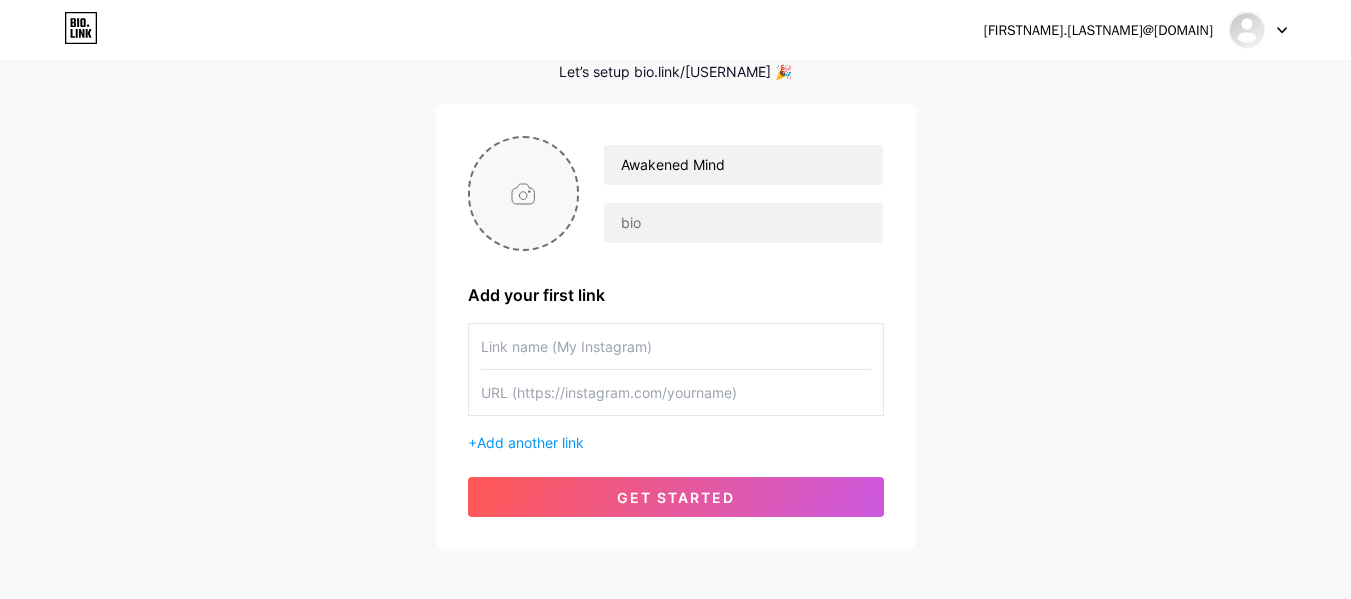 click at bounding box center [524, 193] 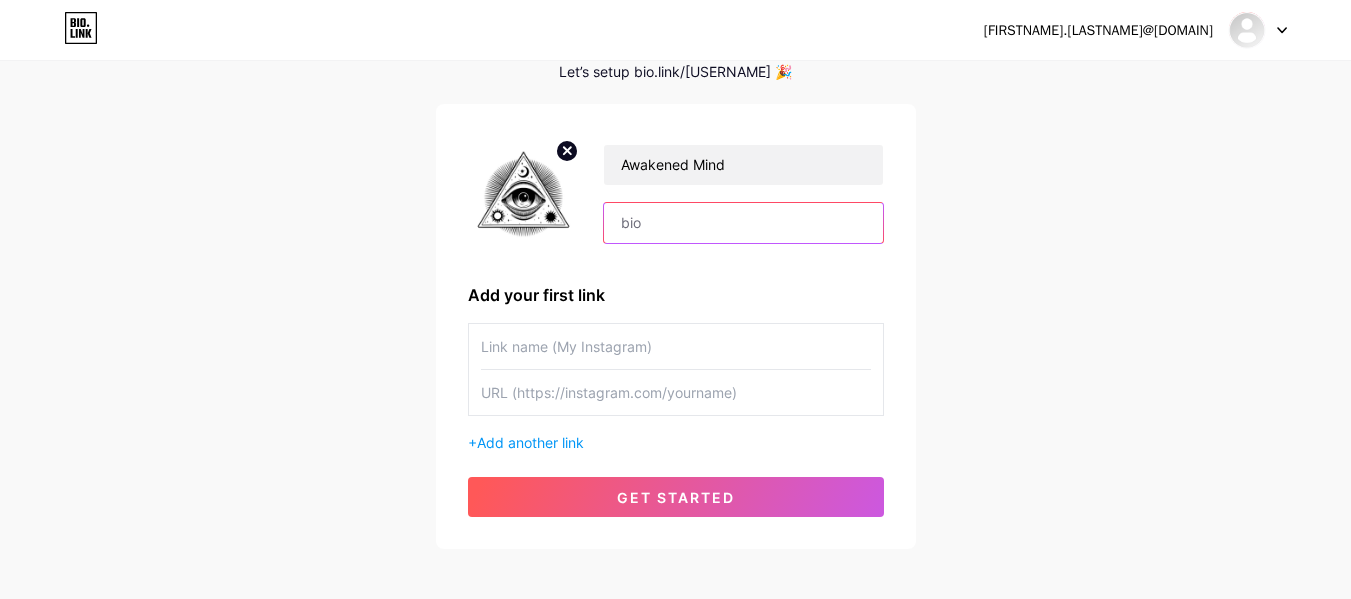 click at bounding box center [743, 223] 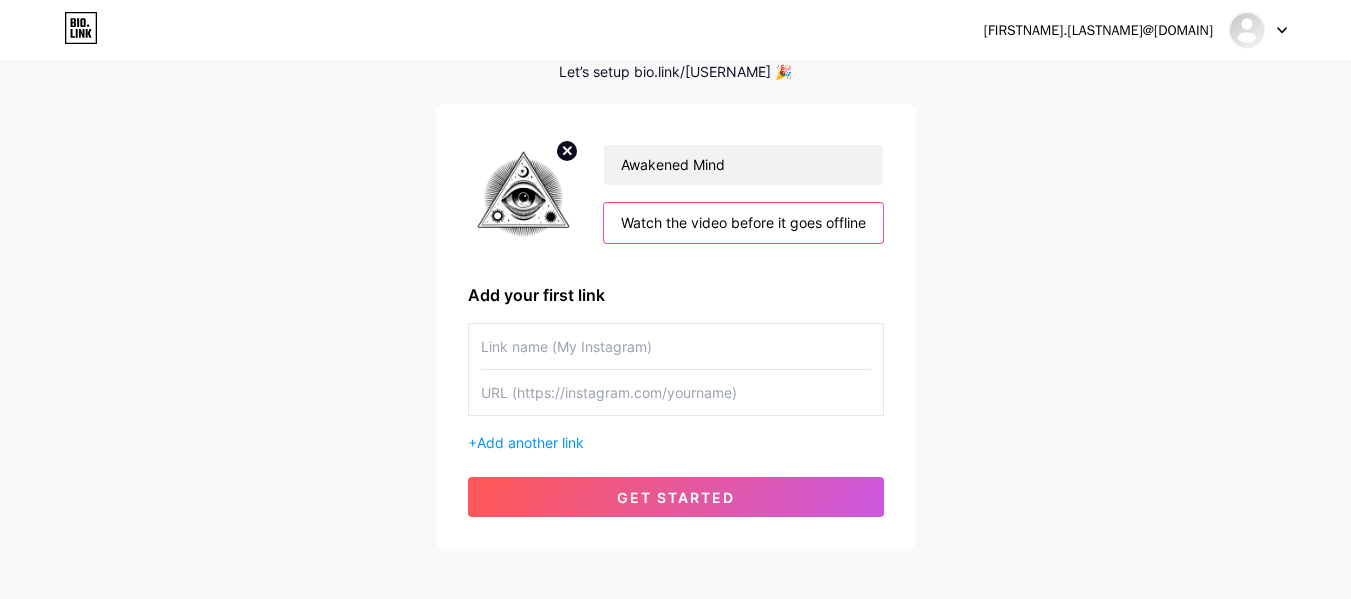 scroll, scrollTop: 0, scrollLeft: 180, axis: horizontal 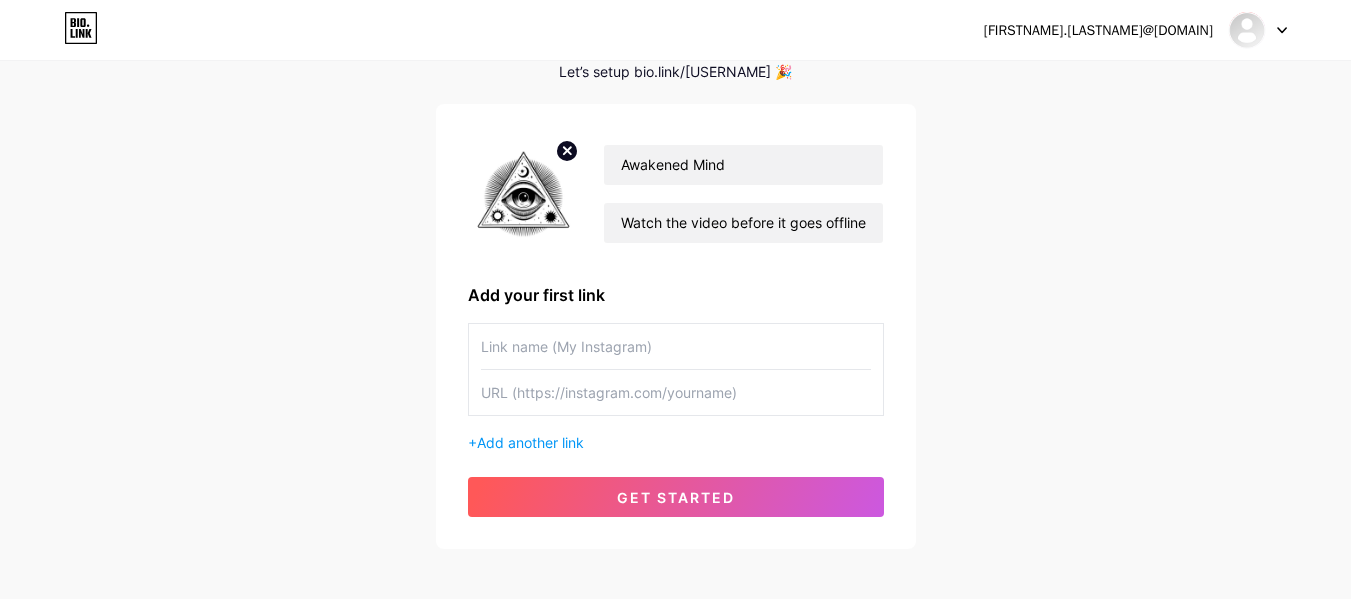 click at bounding box center (676, 346) 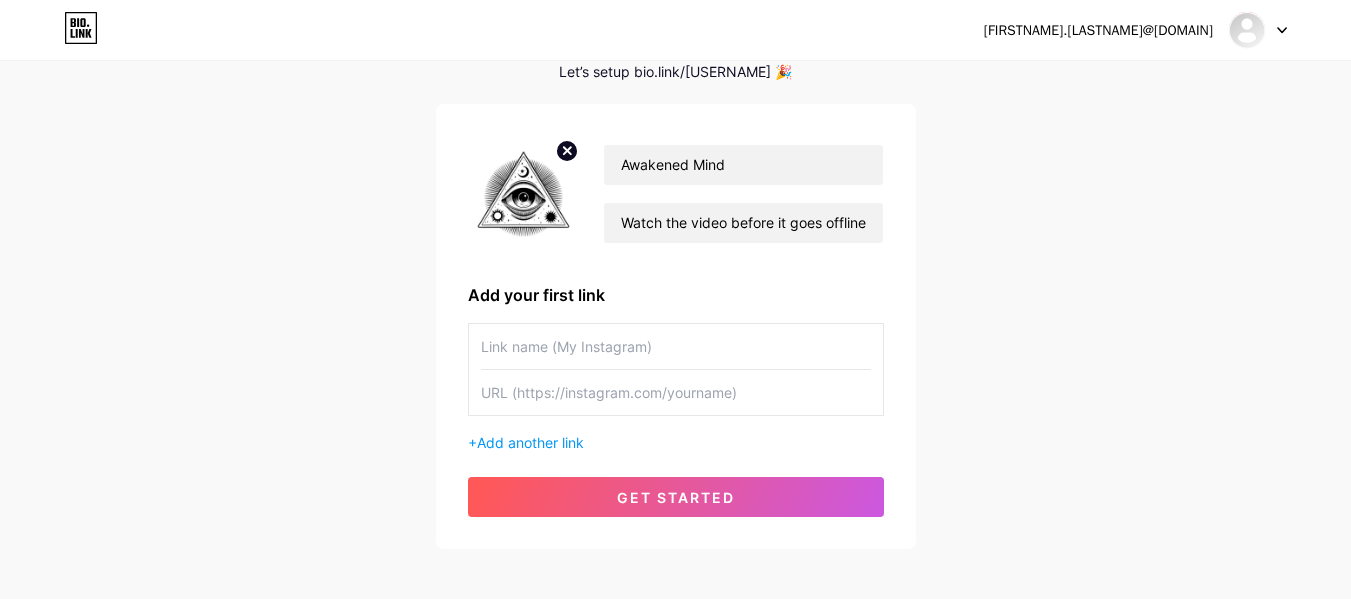 scroll, scrollTop: 194, scrollLeft: 0, axis: vertical 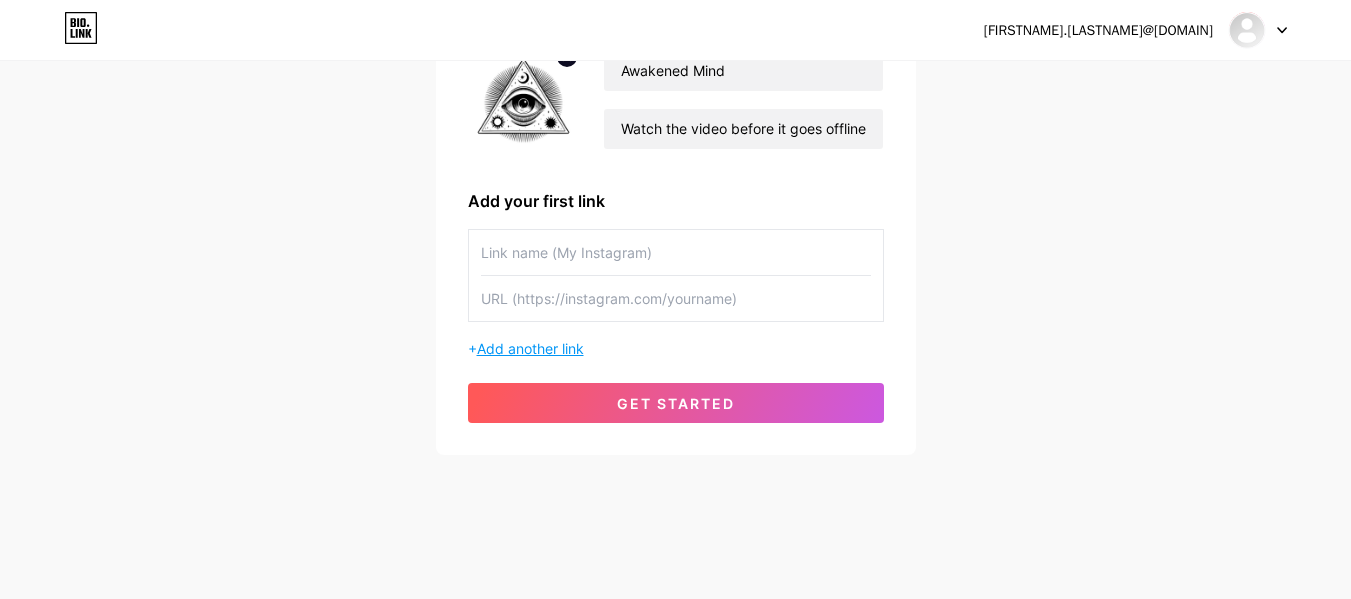 click on "Add another link" at bounding box center [530, 348] 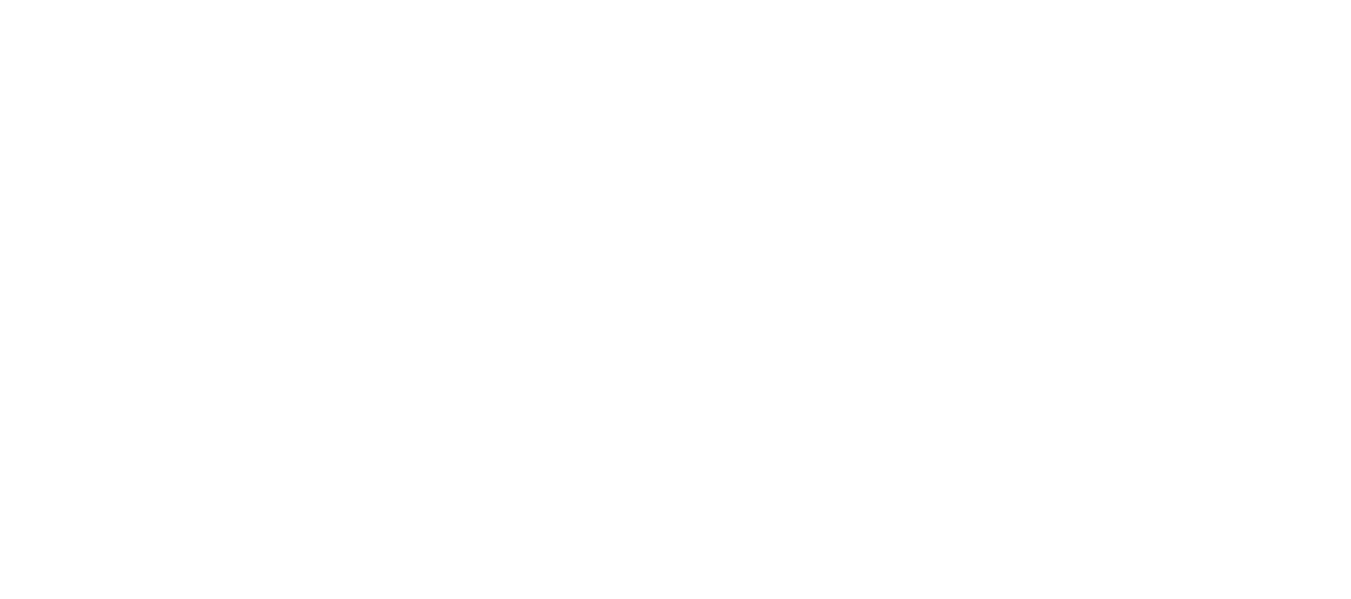 scroll, scrollTop: 0, scrollLeft: 0, axis: both 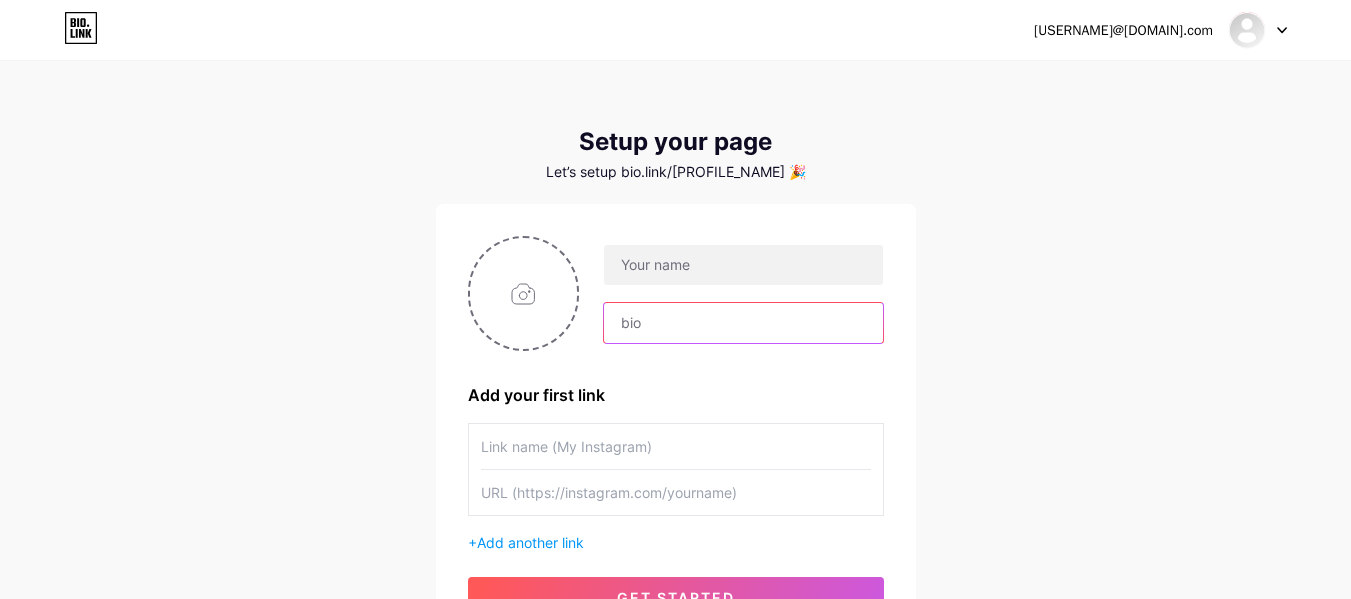 click at bounding box center (743, 323) 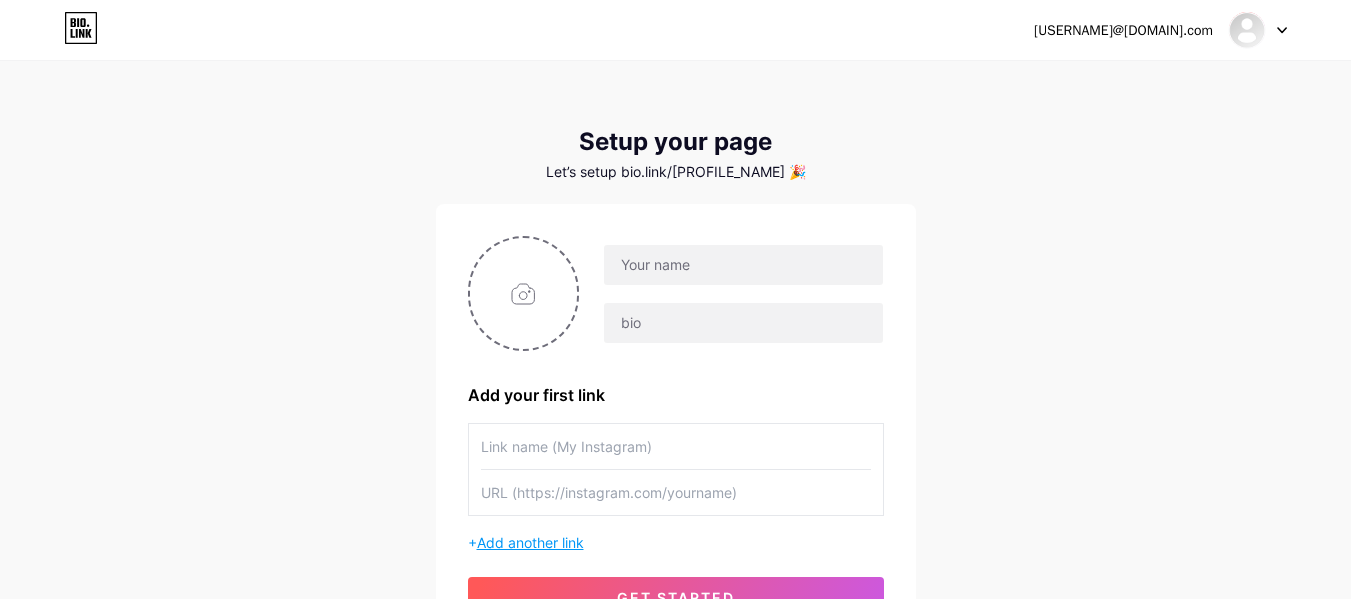 drag, startPoint x: 655, startPoint y: 330, endPoint x: 571, endPoint y: 543, distance: 228.96506 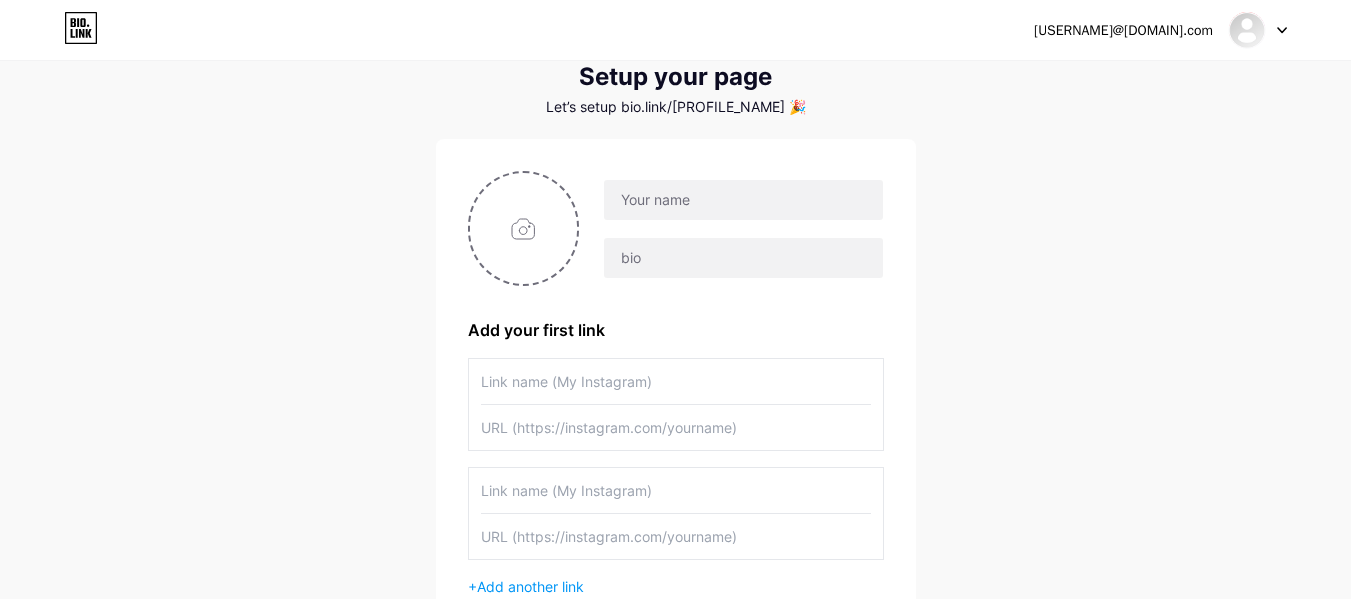scroll, scrollTop: 200, scrollLeft: 0, axis: vertical 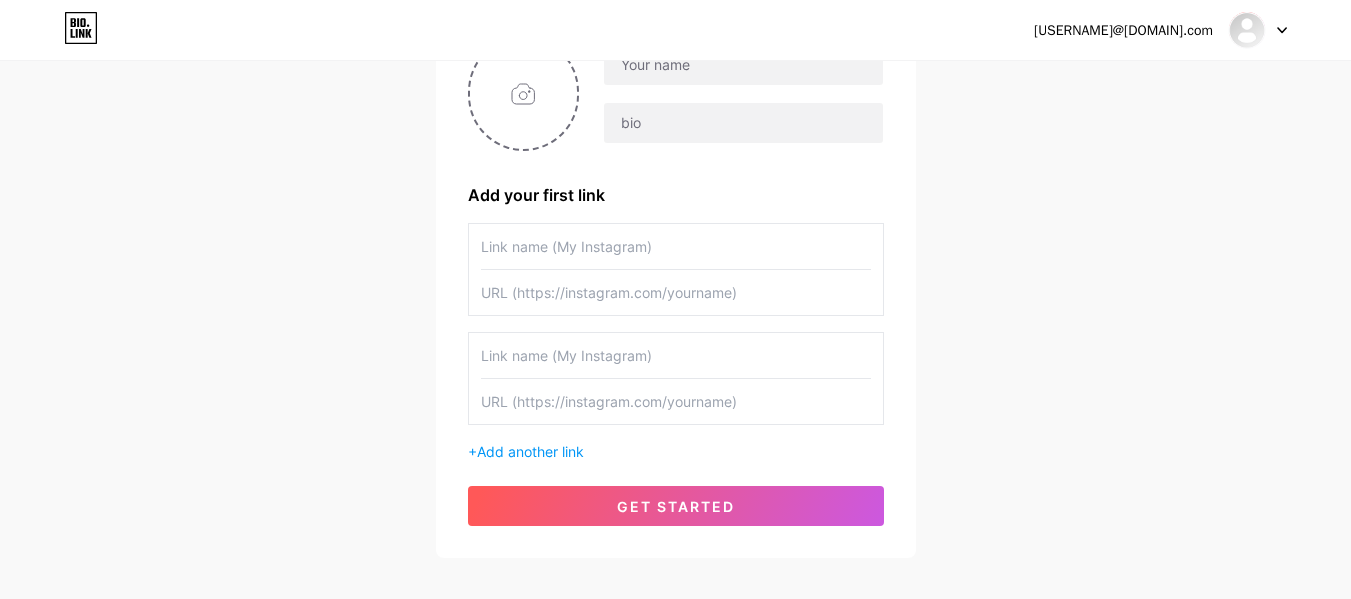paste on "quiz.cakto.com.br/[PROFILE_NAME]" 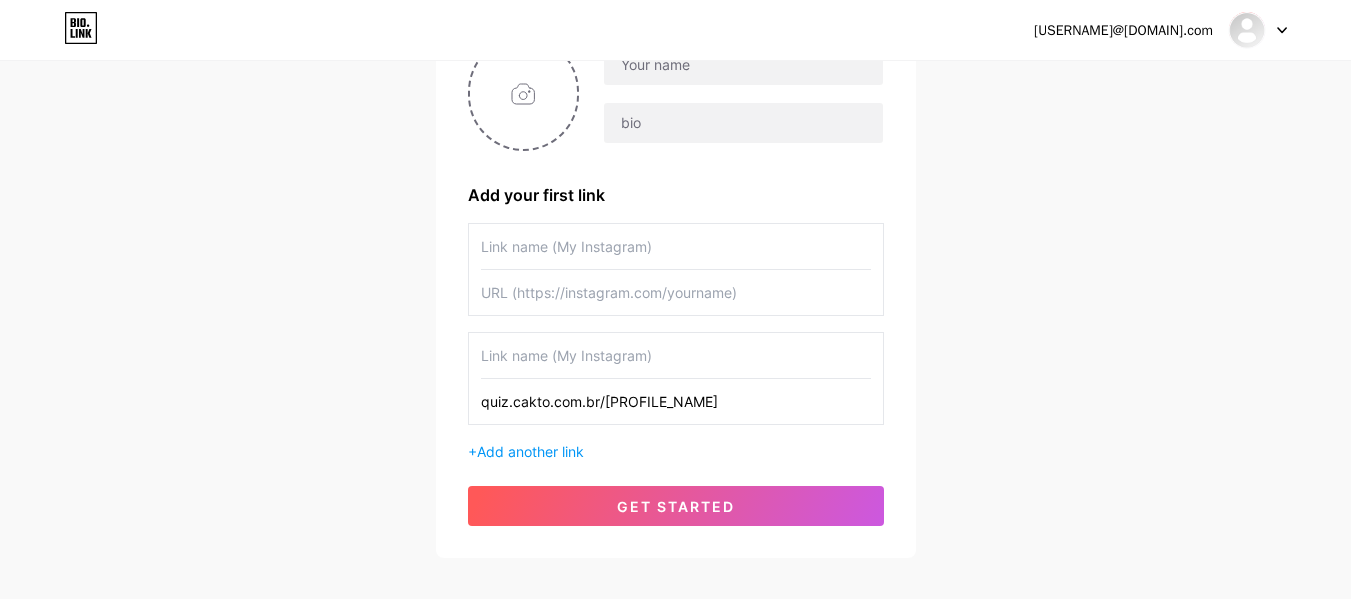 type on "quiz.cakto.com.br/[PROFILE_NAME]" 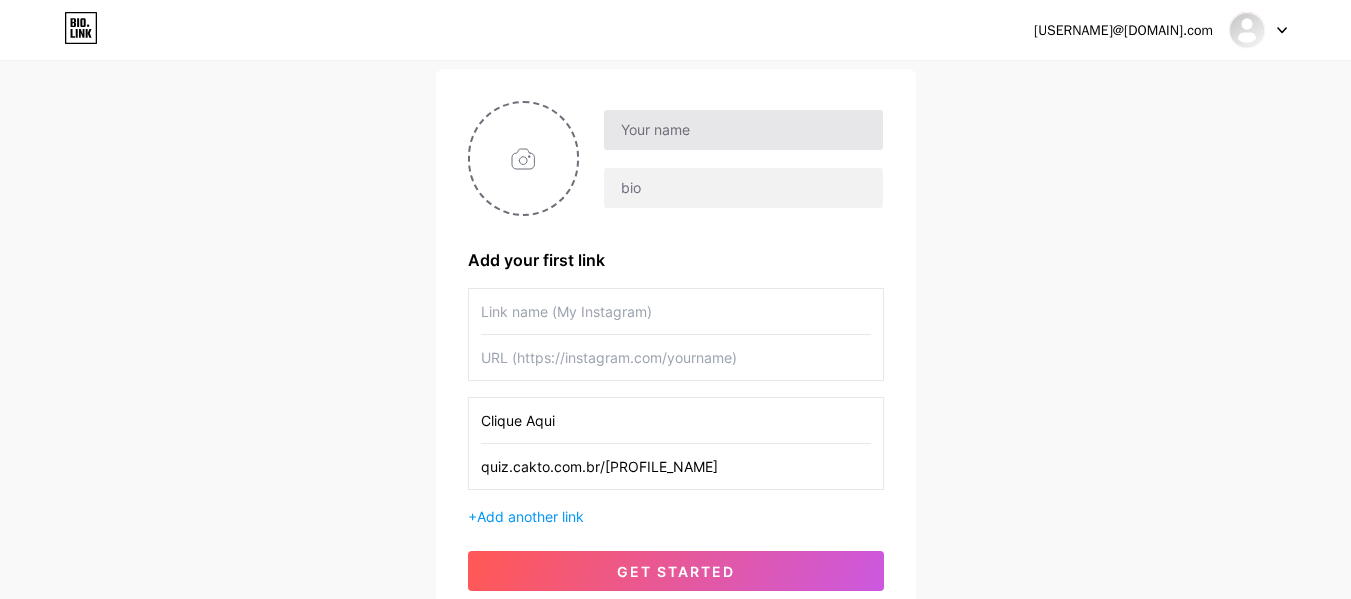 scroll, scrollTop: 100, scrollLeft: 0, axis: vertical 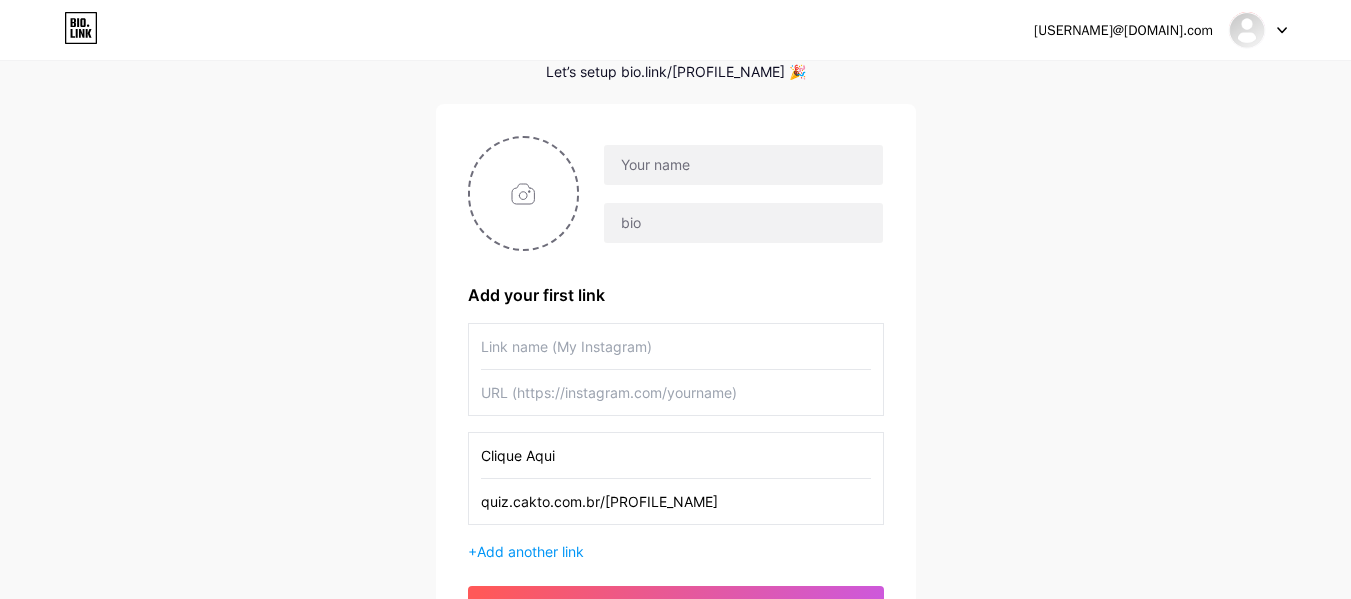 type on "Clique Aqui" 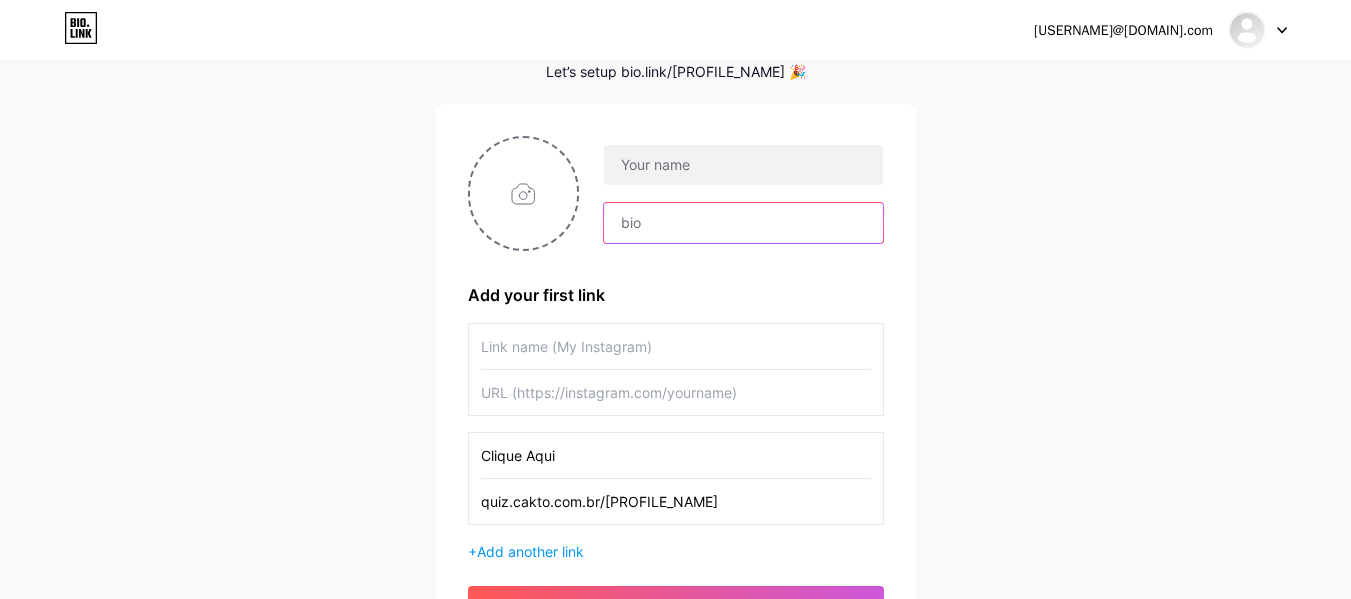 paste on "Watch the video before it goes offline and begin your awakening." 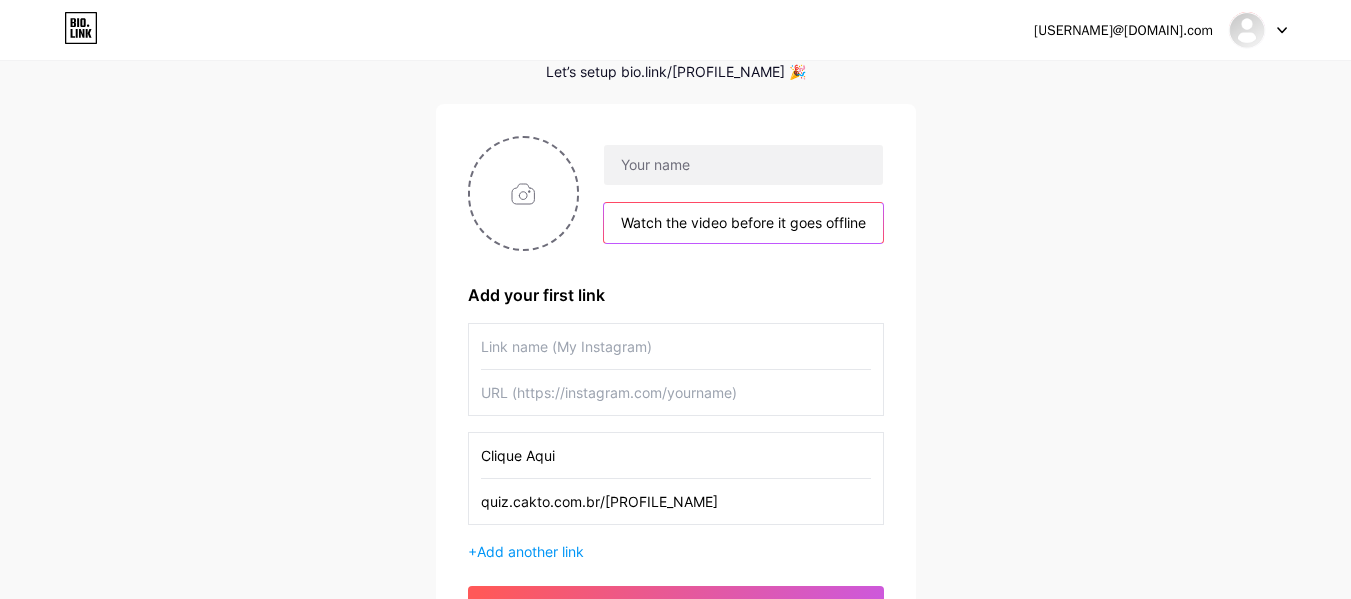 scroll, scrollTop: 0, scrollLeft: 186, axis: horizontal 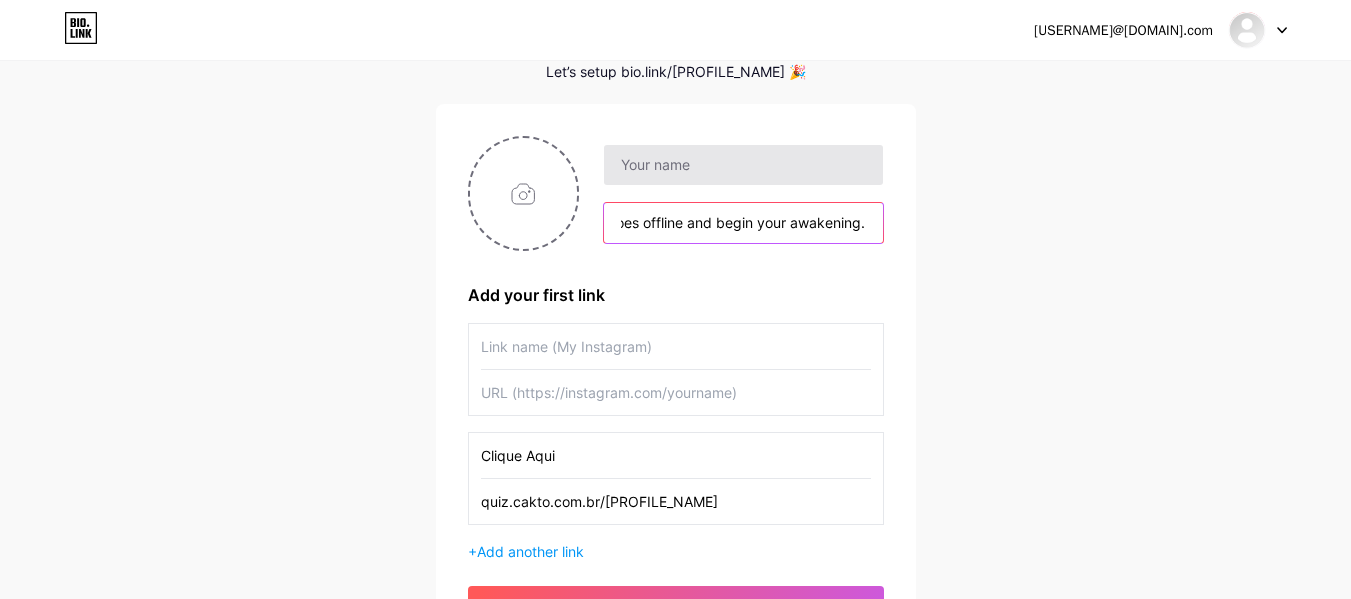 type on "Watch the video before it goes offline and begin your awakening." 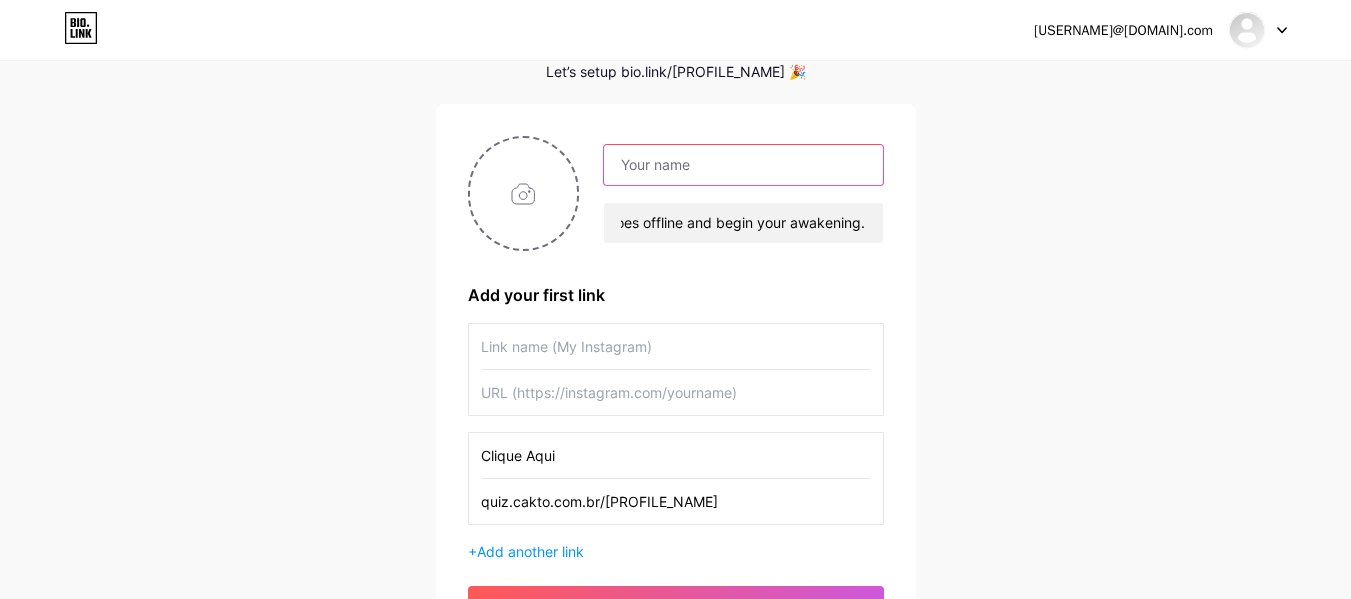 scroll, scrollTop: 0, scrollLeft: 0, axis: both 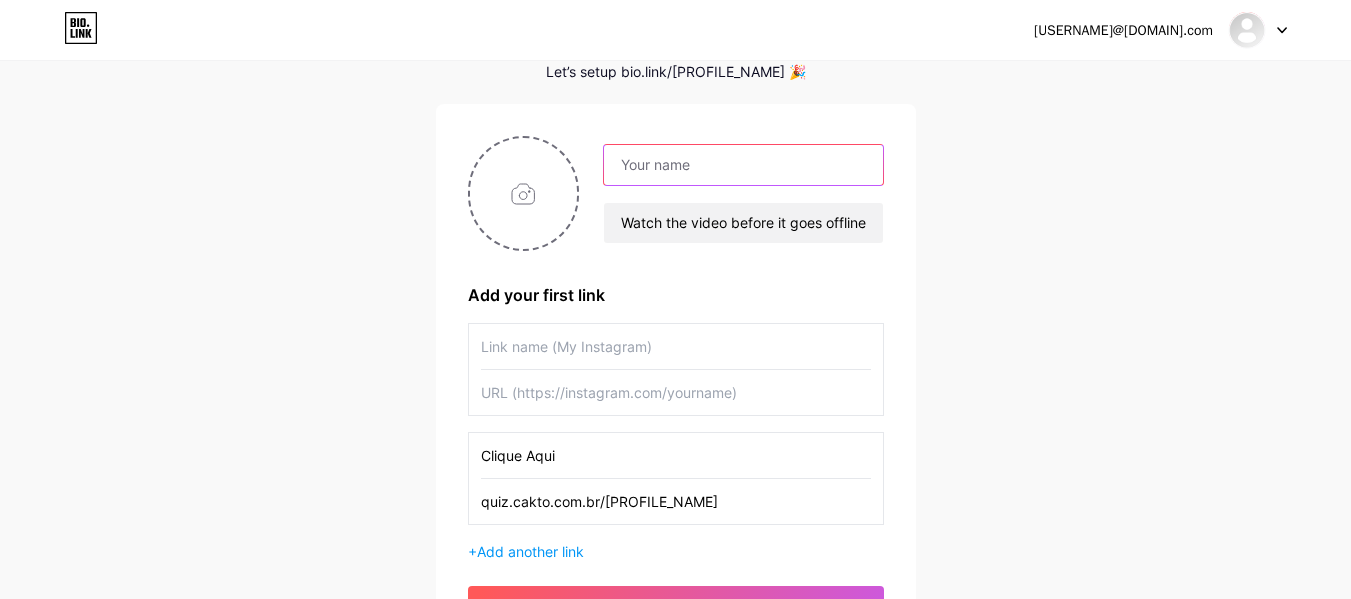 click at bounding box center [743, 165] 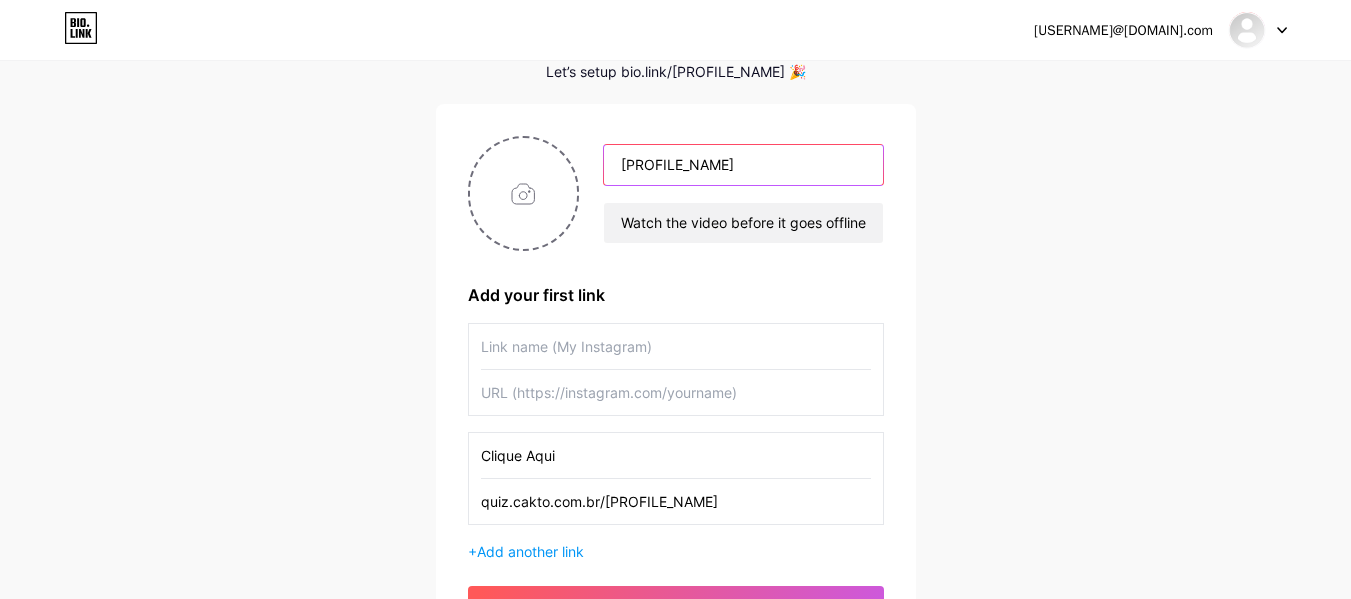 click on "[PROFILE_NAME]" at bounding box center (743, 165) 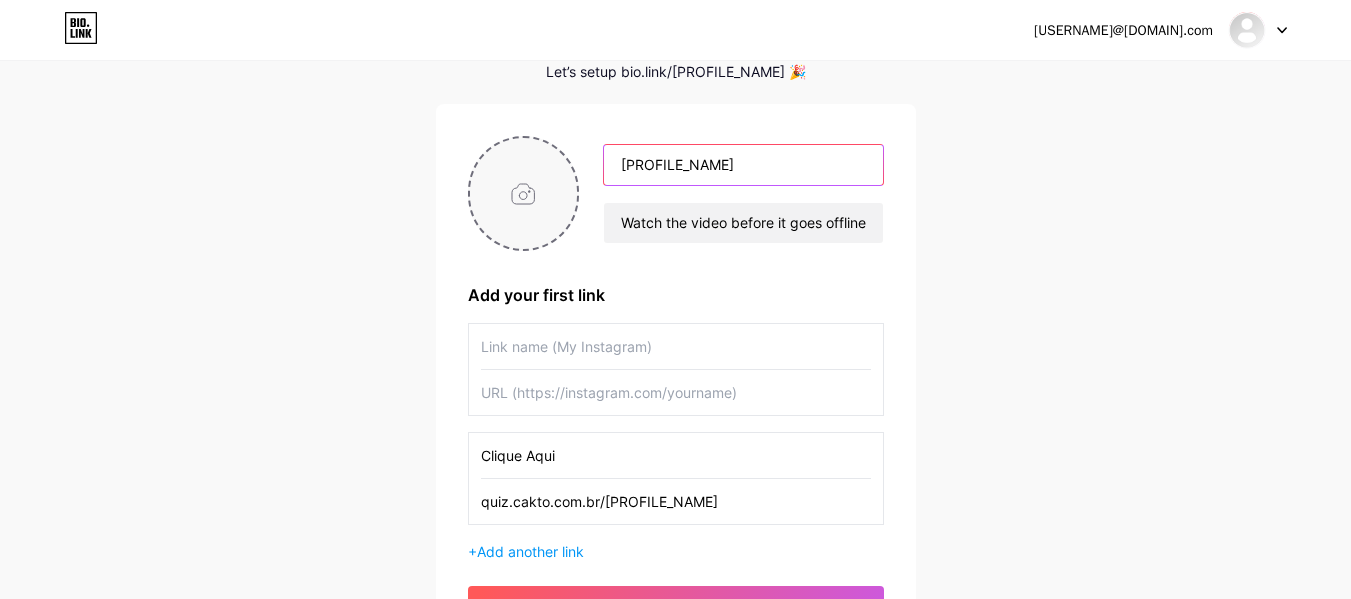 type on "[PROFILE_NAME]" 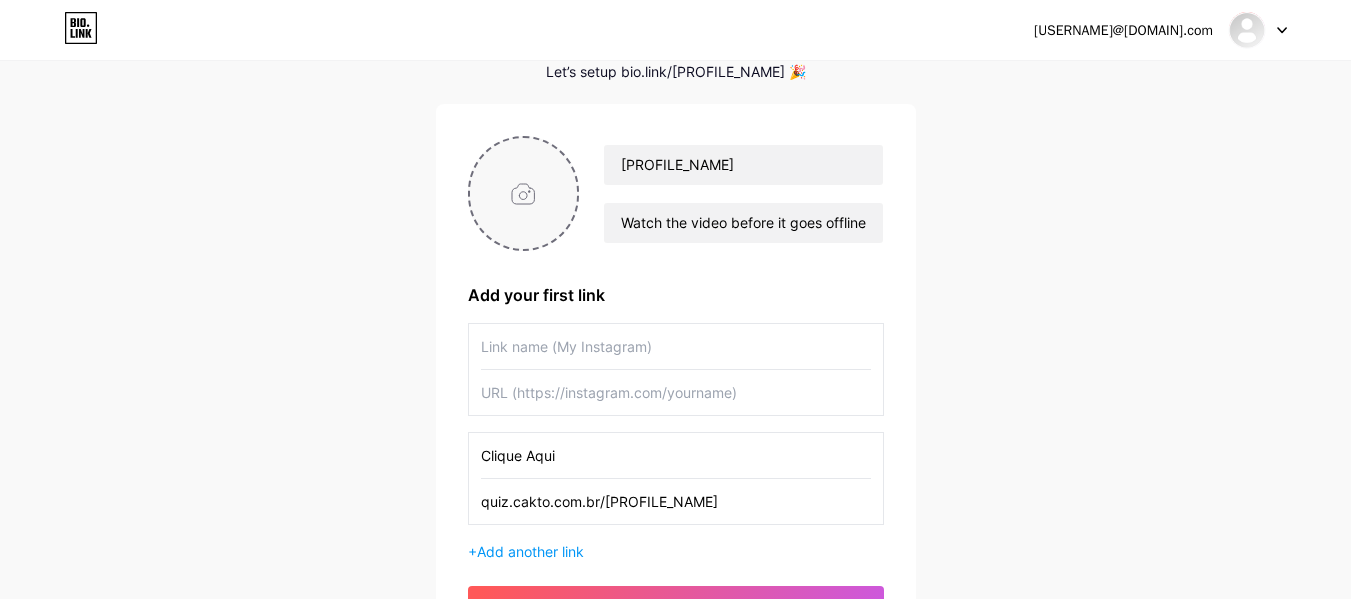 click at bounding box center (524, 193) 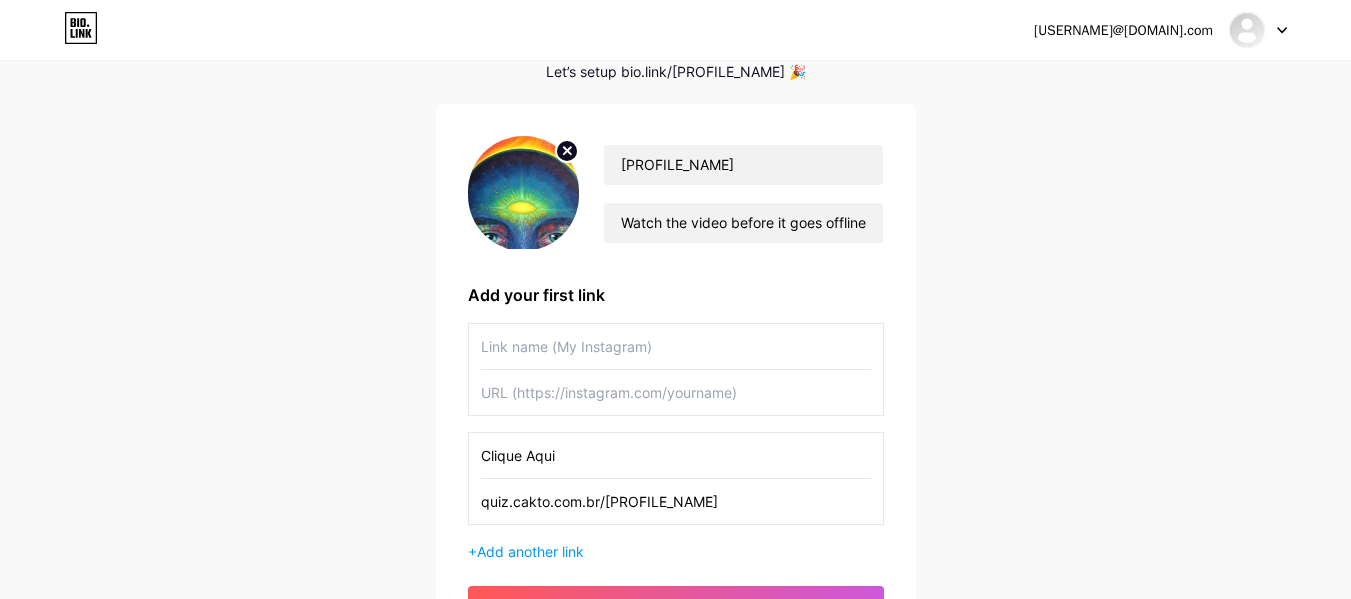click at bounding box center (524, 193) 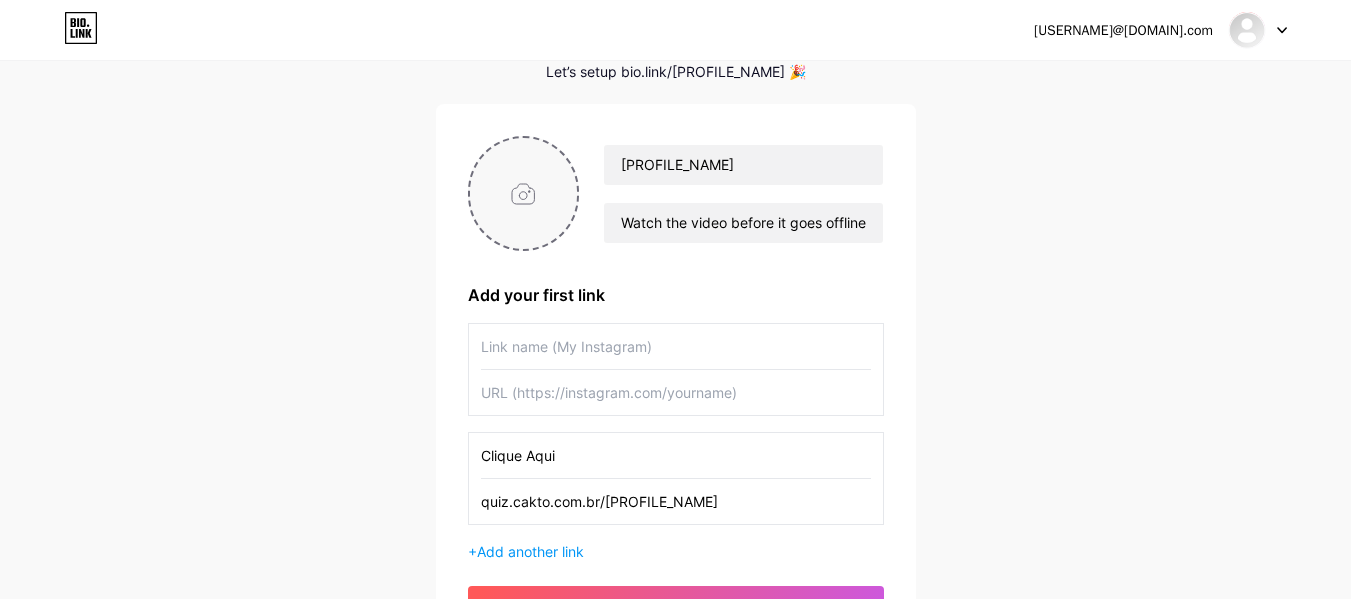 click at bounding box center (524, 193) 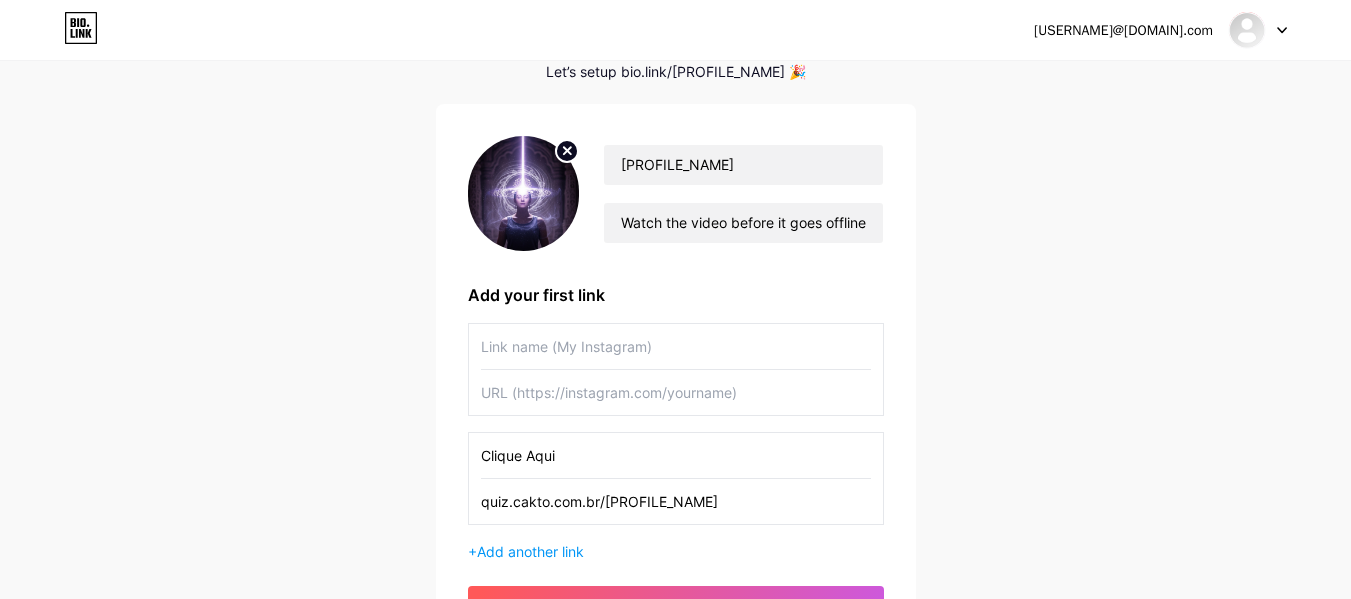 click 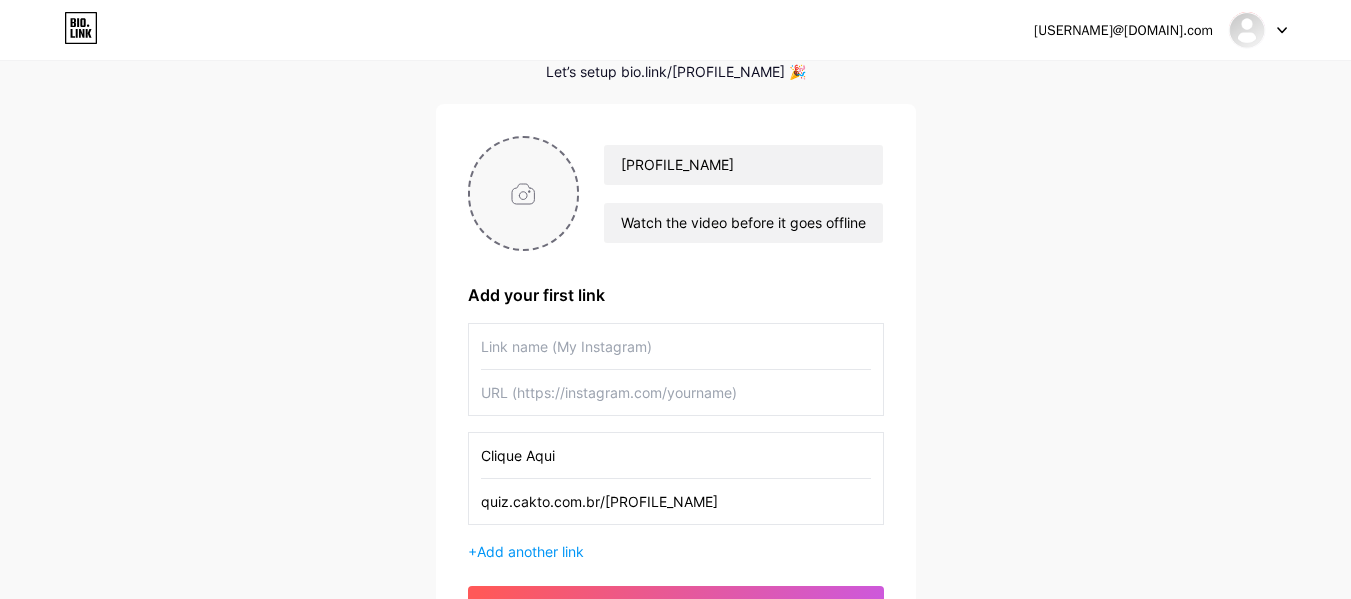 click at bounding box center [524, 193] 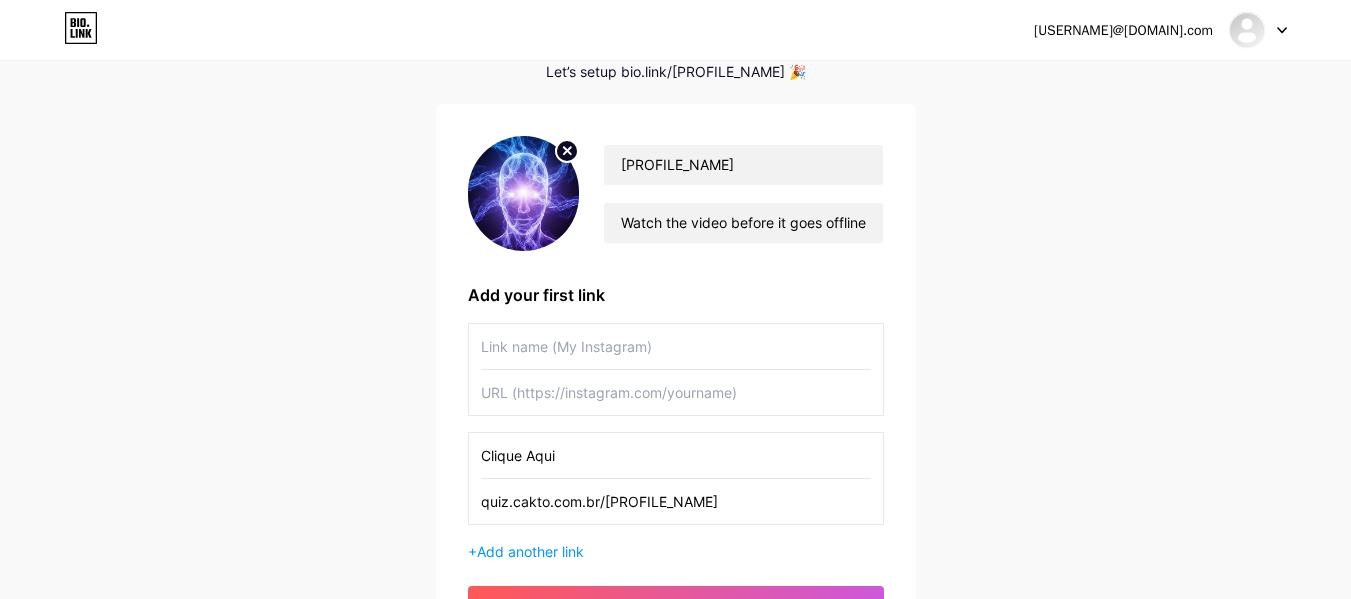 click 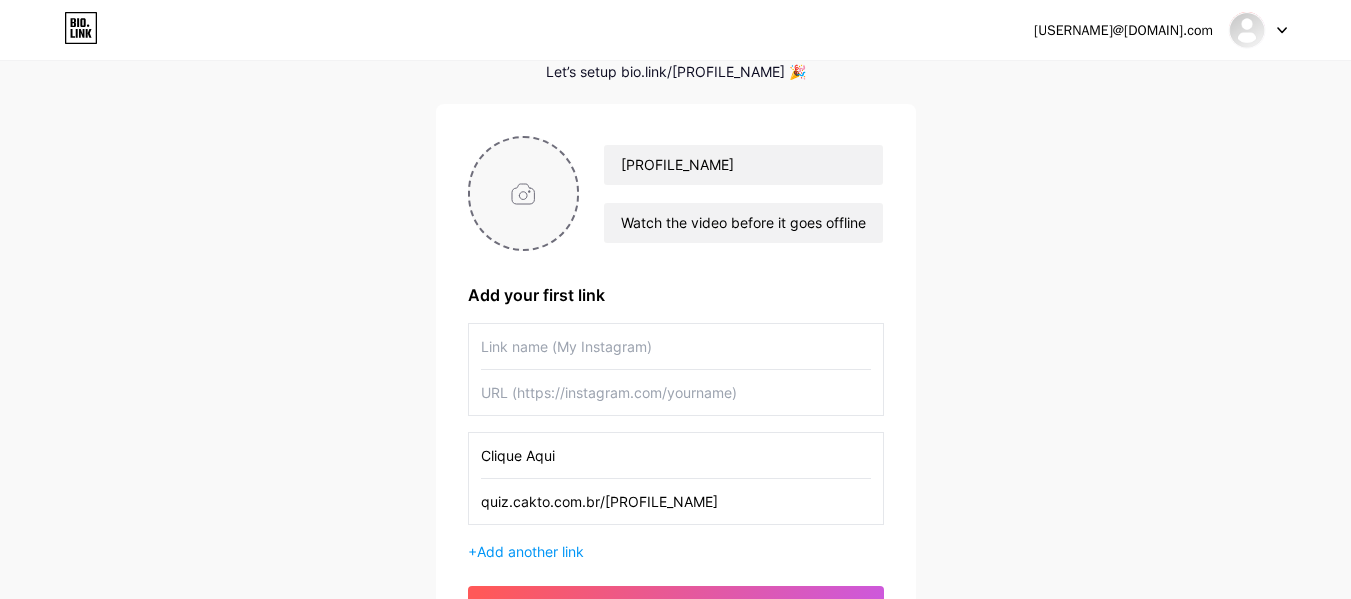 click at bounding box center (524, 193) 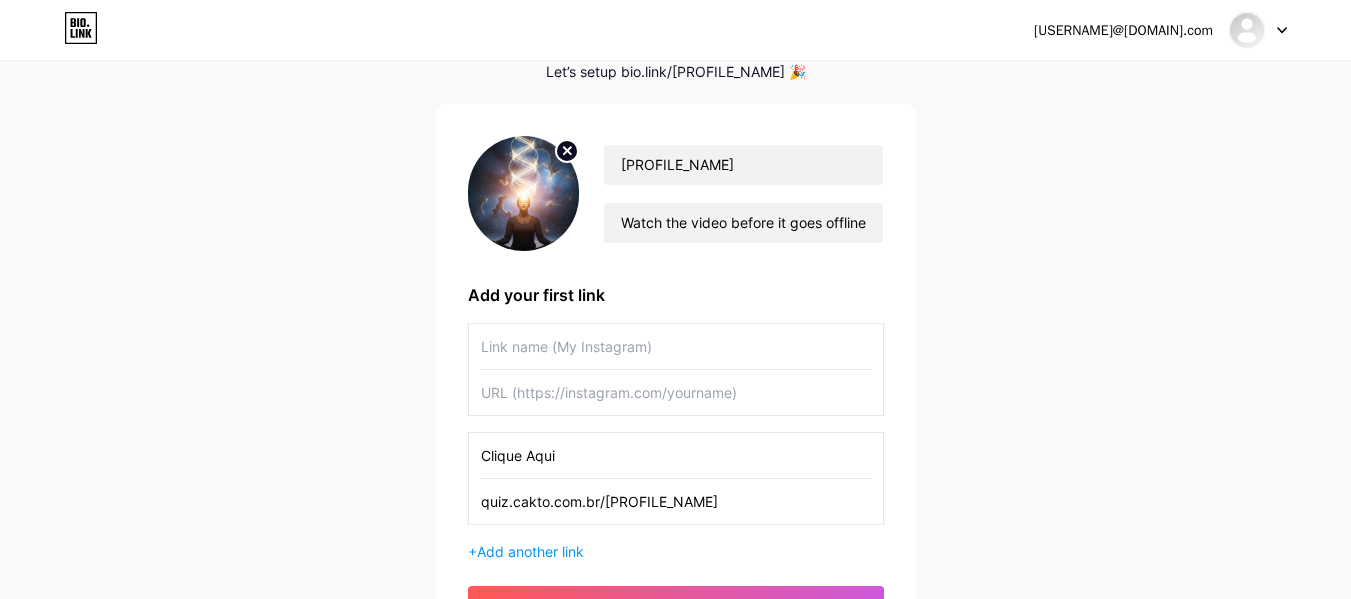 scroll, scrollTop: 303, scrollLeft: 0, axis: vertical 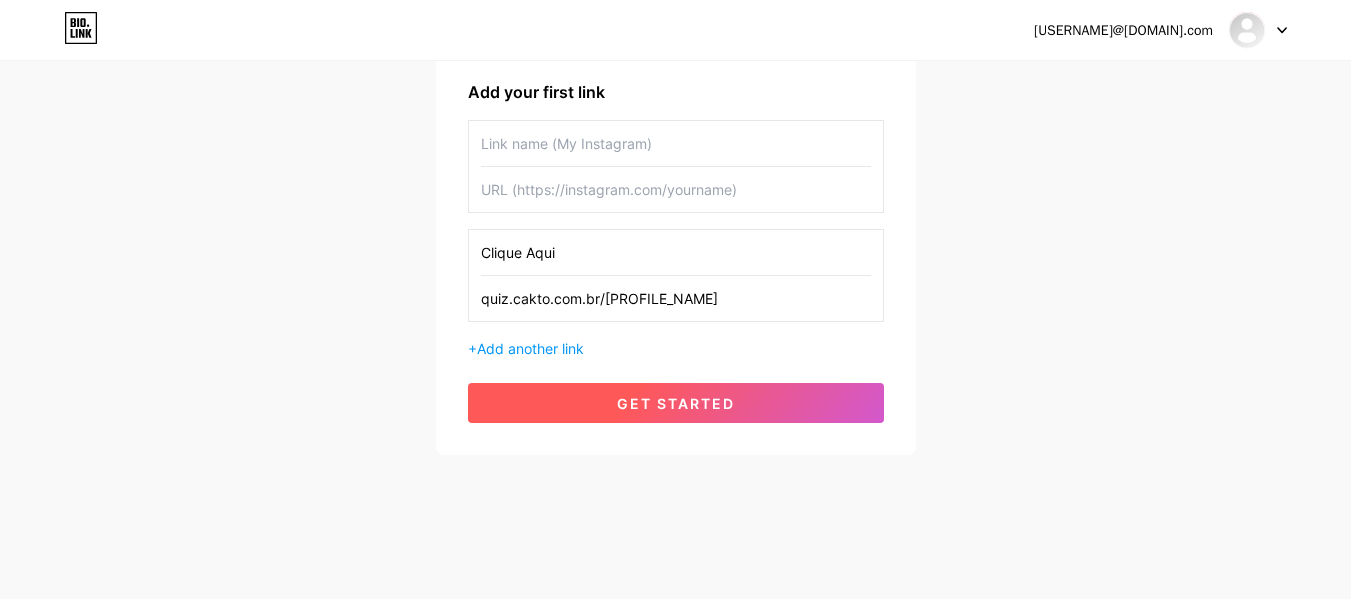 drag, startPoint x: 673, startPoint y: 410, endPoint x: 826, endPoint y: 407, distance: 153.0294 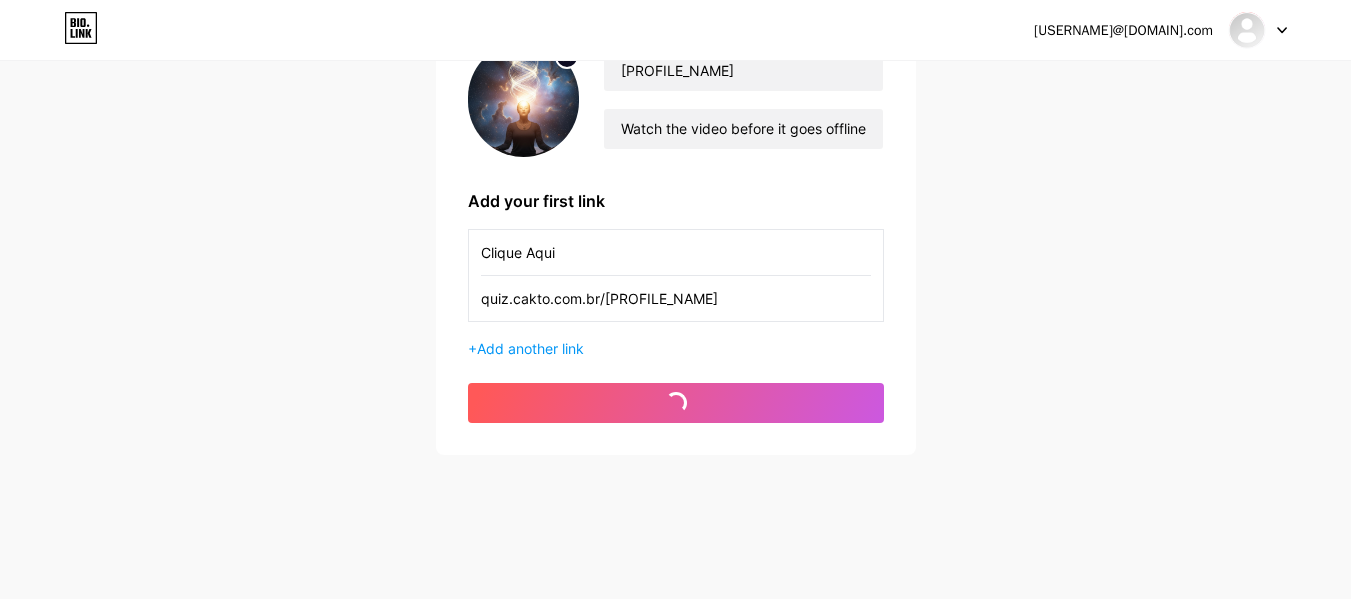 scroll, scrollTop: 194, scrollLeft: 0, axis: vertical 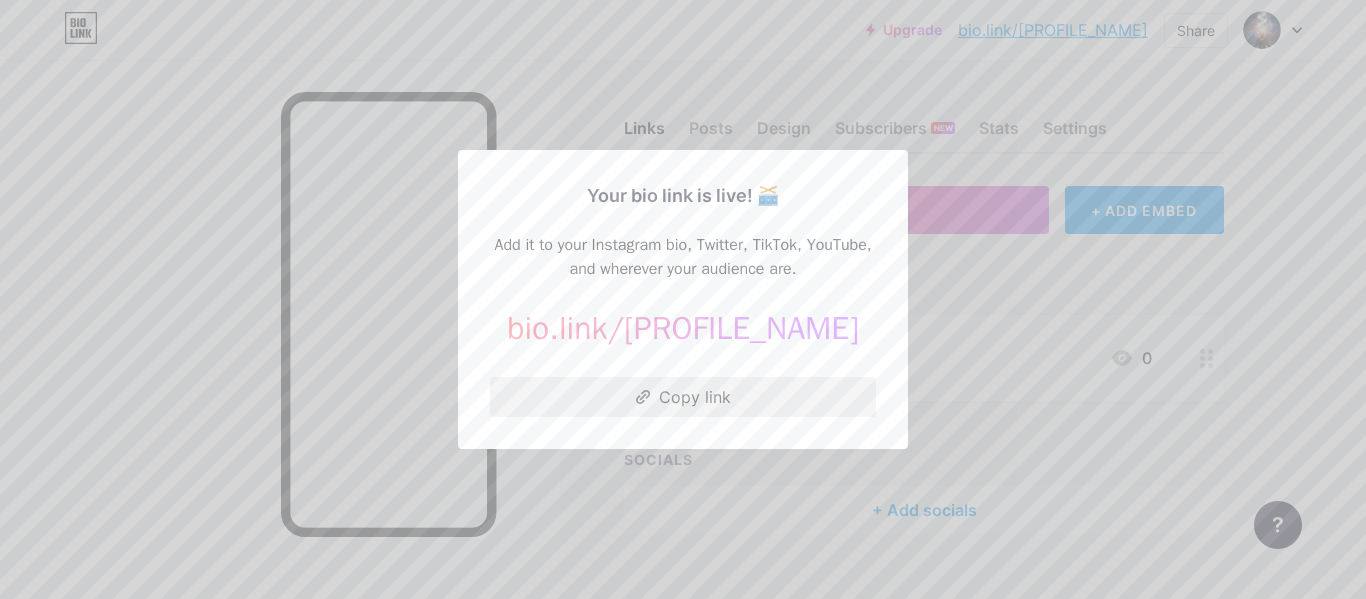 click on "Copy link" at bounding box center (683, 397) 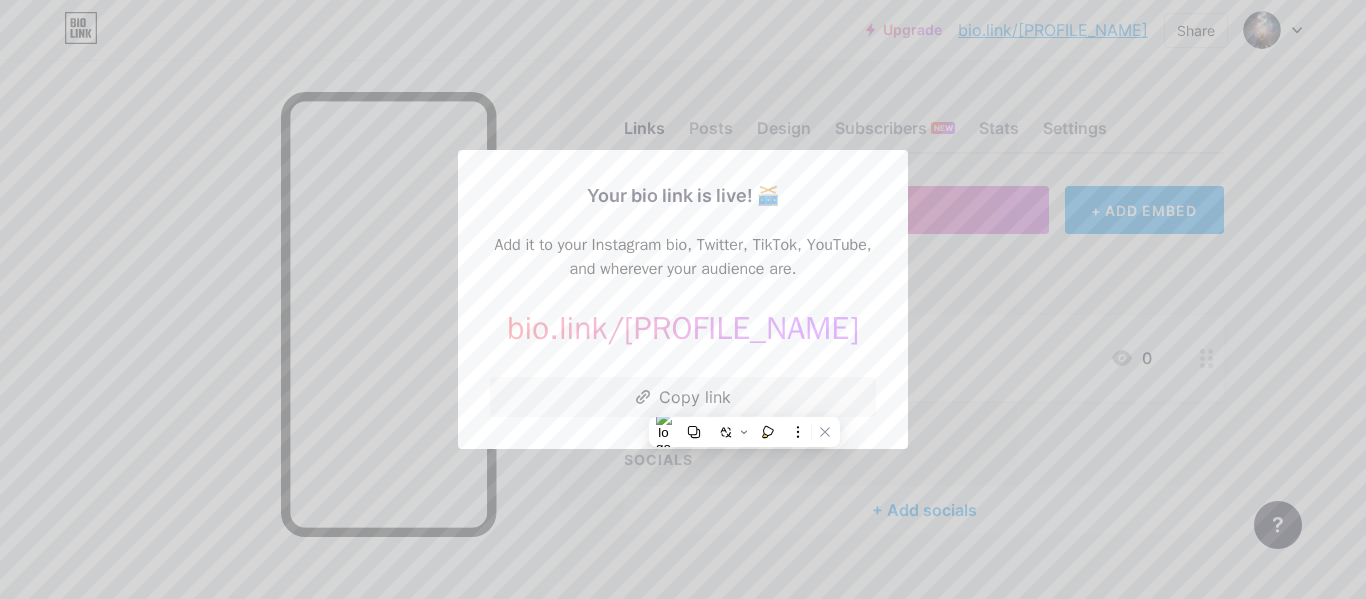 click at bounding box center (683, 299) 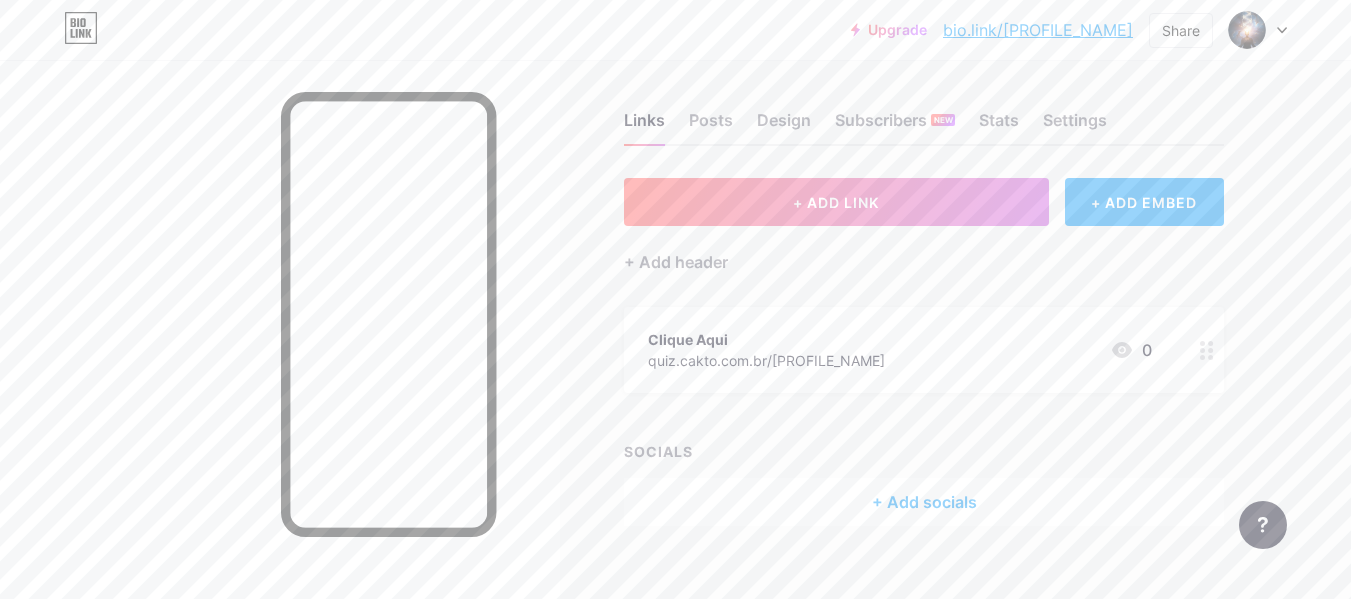scroll, scrollTop: 0, scrollLeft: 0, axis: both 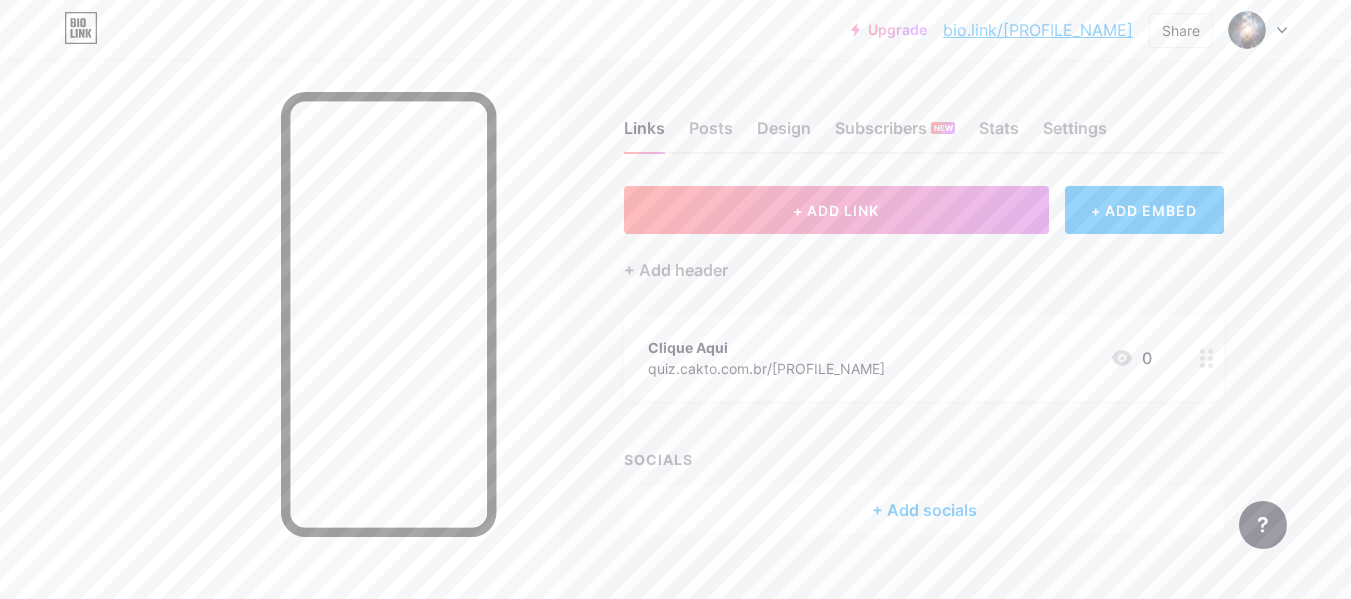 click 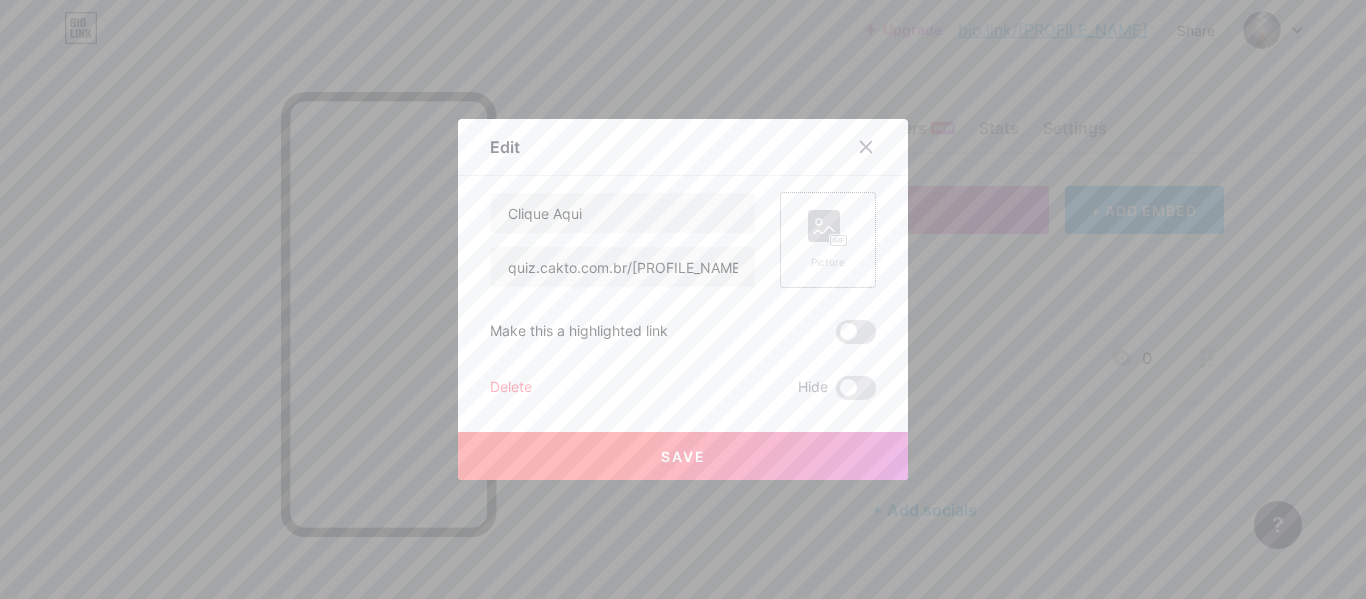 click 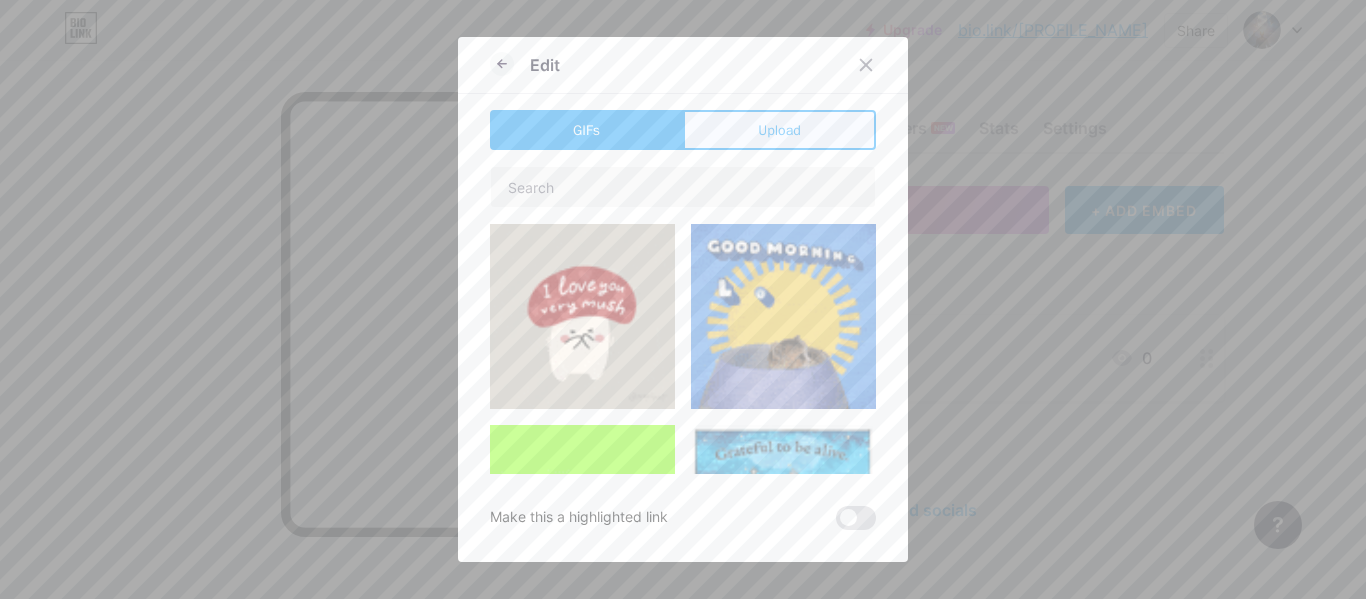 click on "Upload" at bounding box center [779, 130] 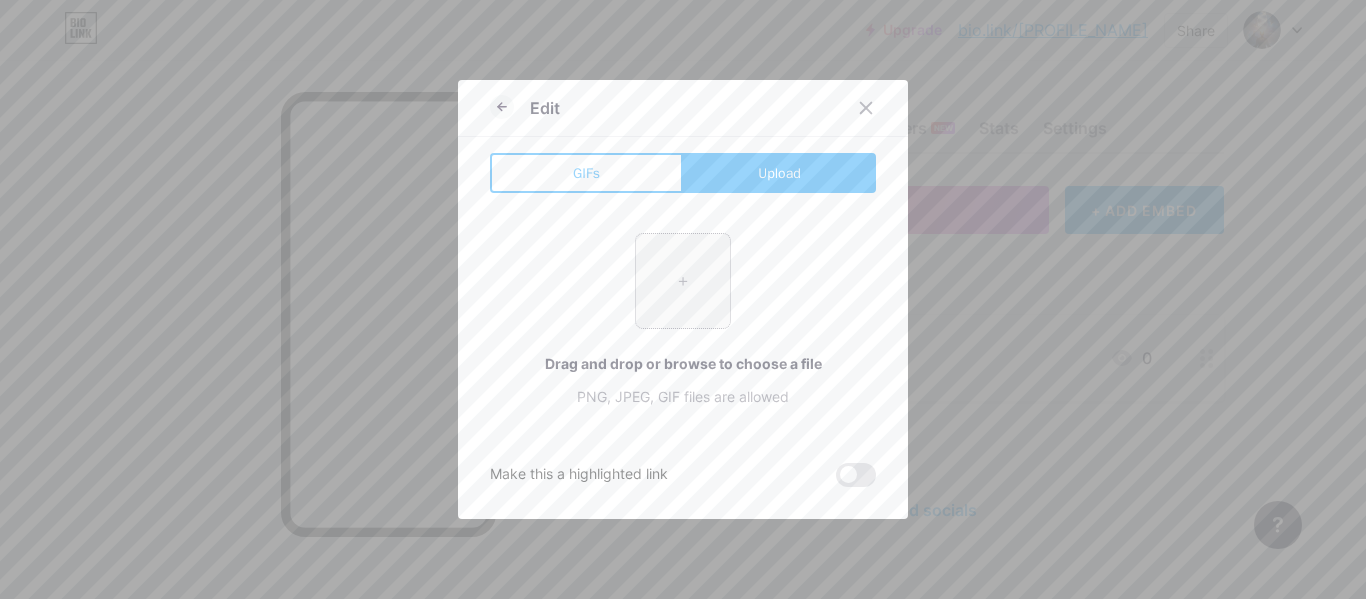 click at bounding box center [683, 281] 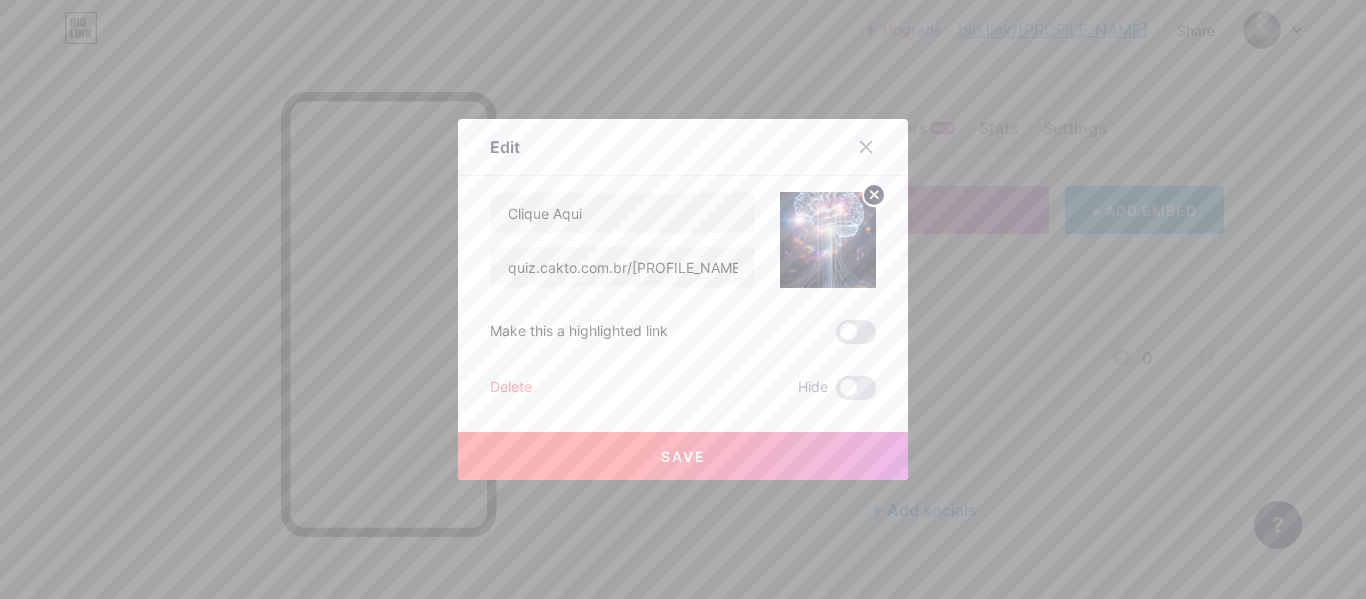 drag, startPoint x: 713, startPoint y: 445, endPoint x: 716, endPoint y: 408, distance: 37.12142 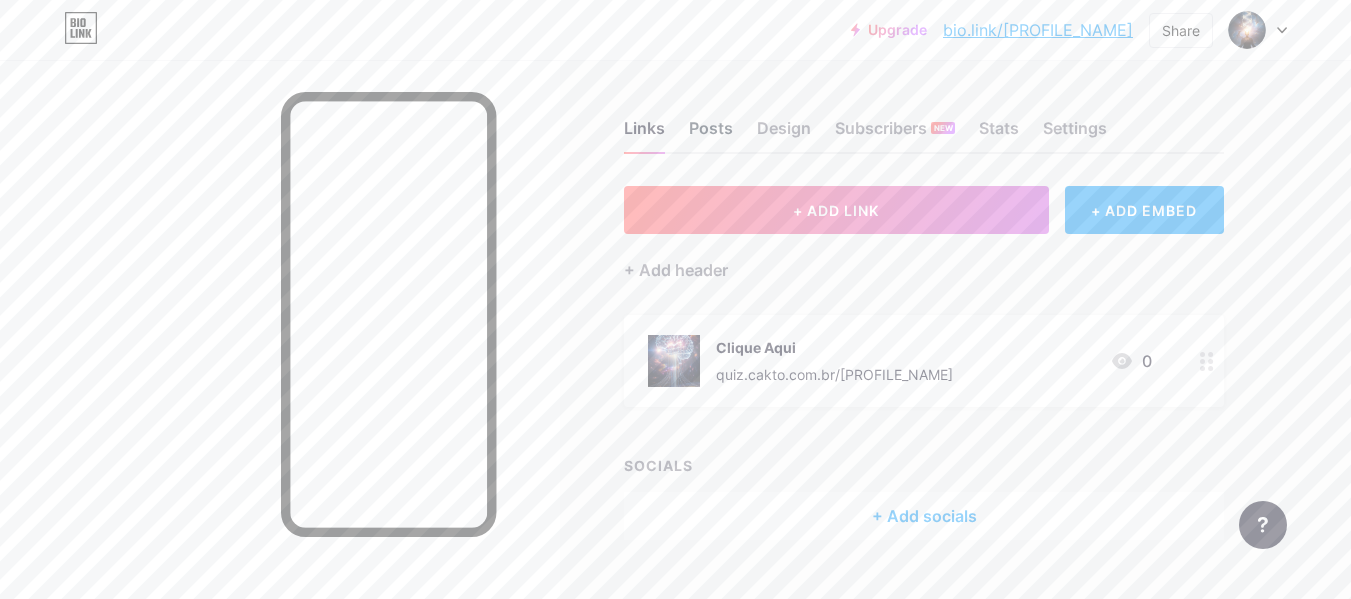 click on "Posts" at bounding box center [711, 134] 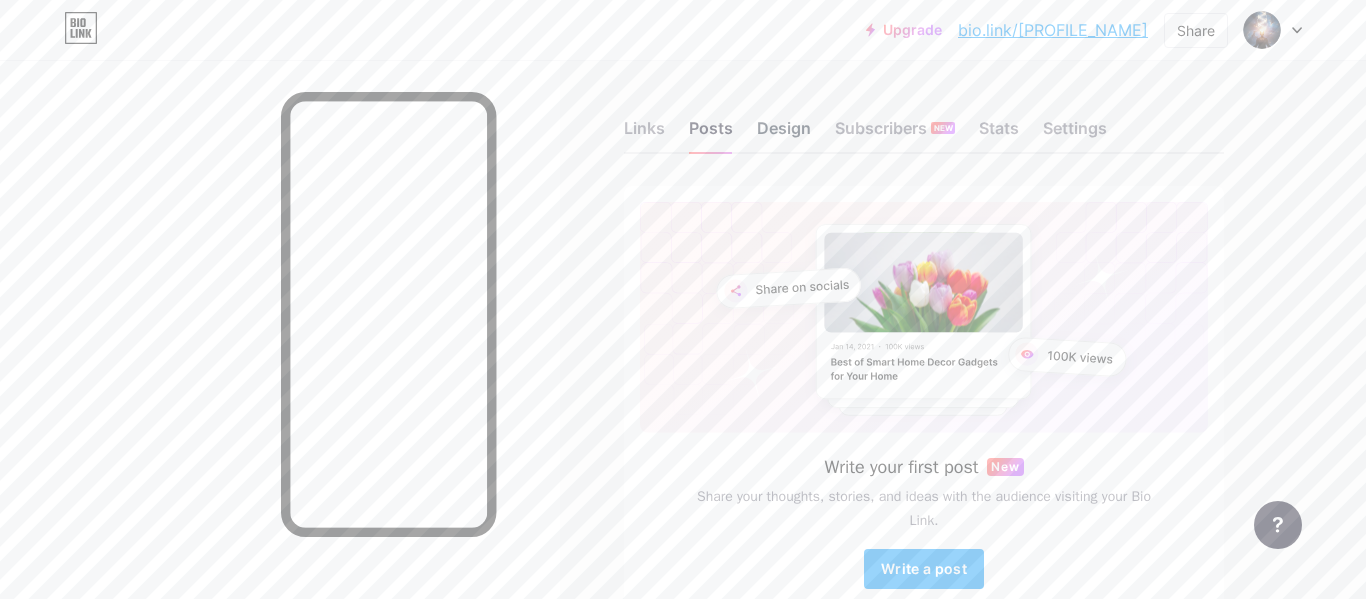 click on "Design" at bounding box center [784, 134] 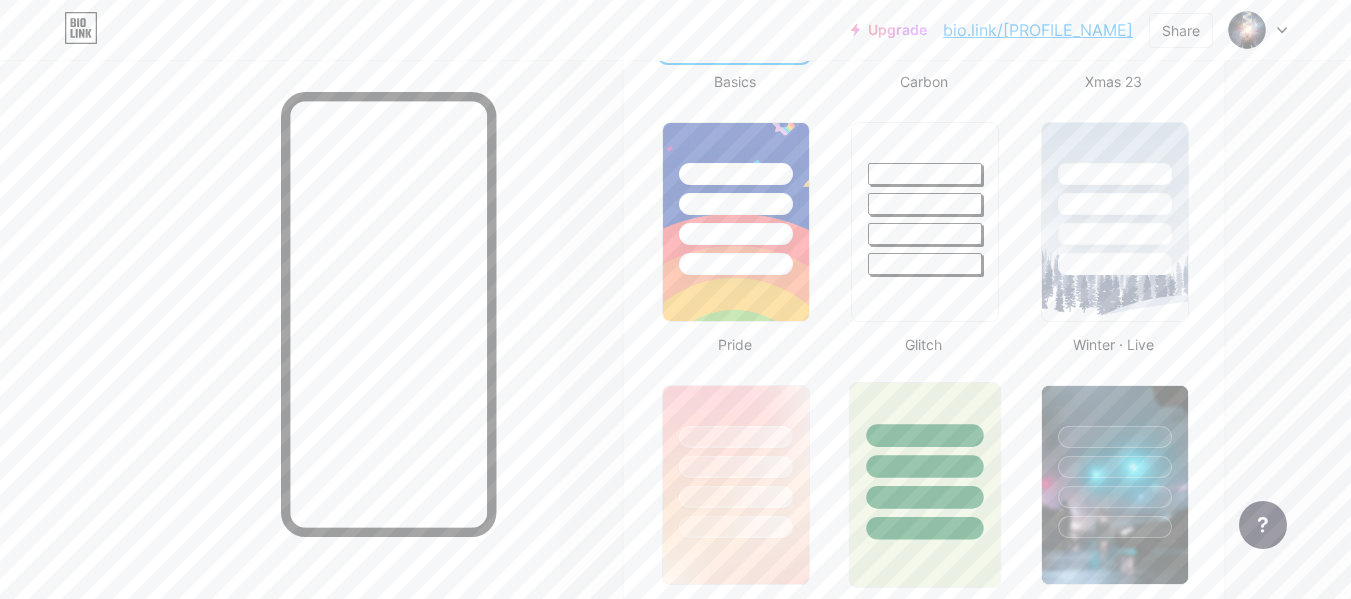 scroll, scrollTop: 800, scrollLeft: 0, axis: vertical 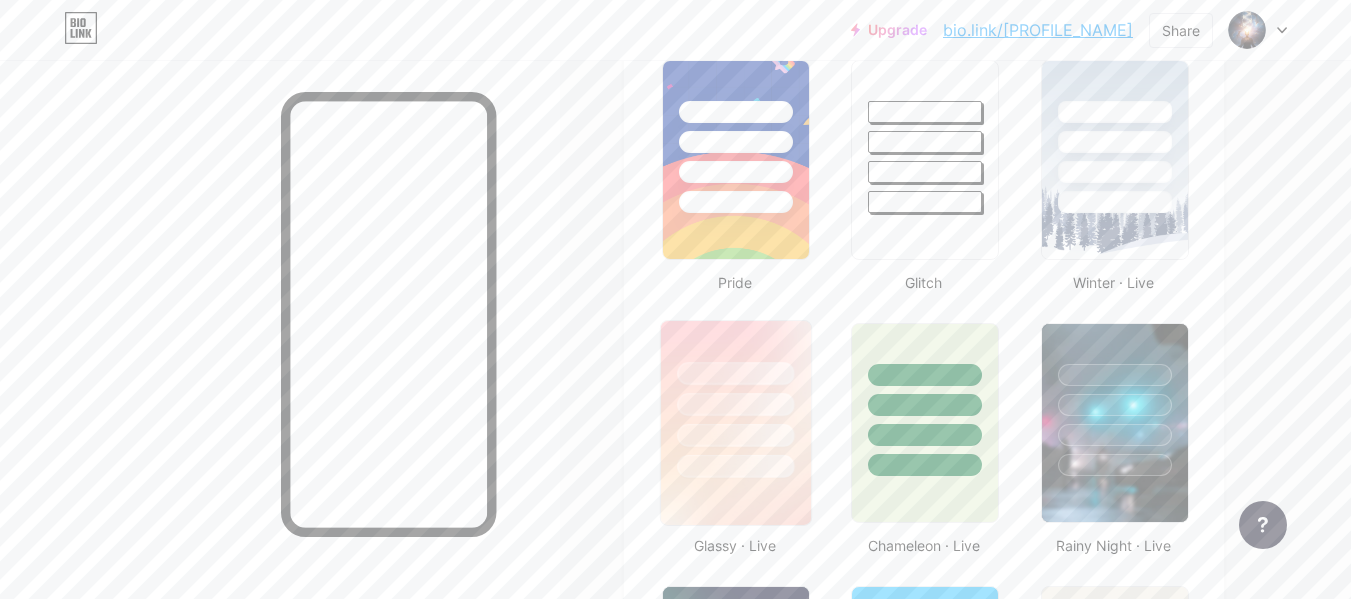 click at bounding box center [736, 399] 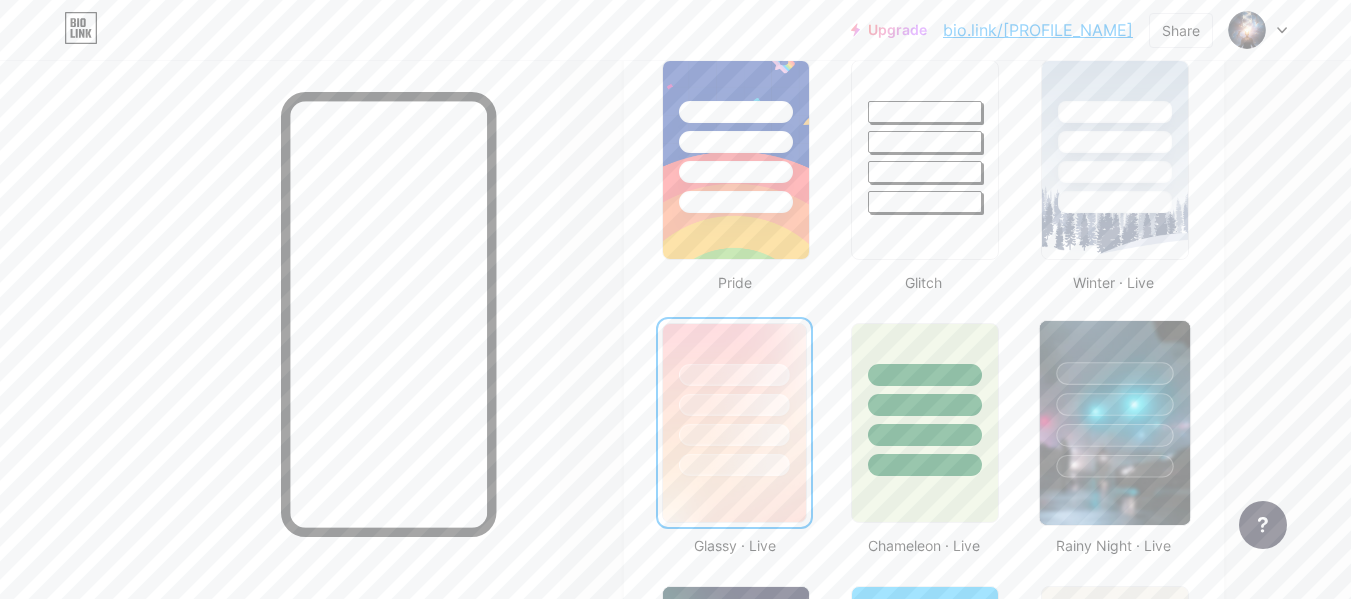 click at bounding box center [1114, 399] 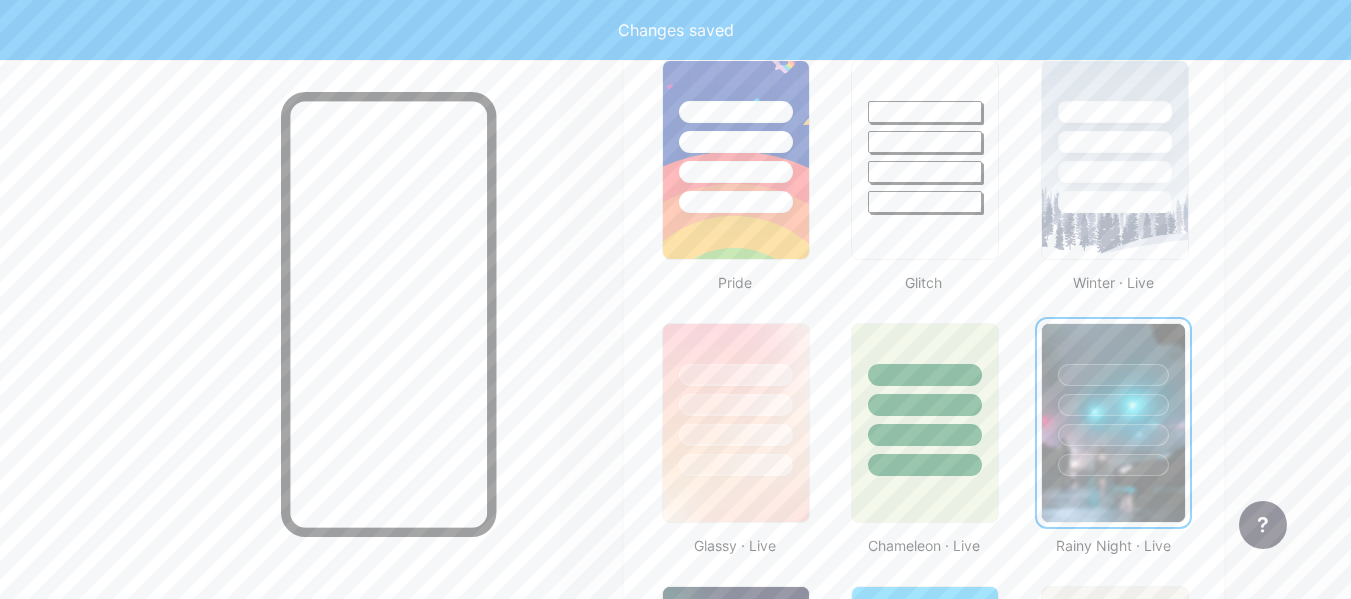 click at bounding box center [1113, 400] 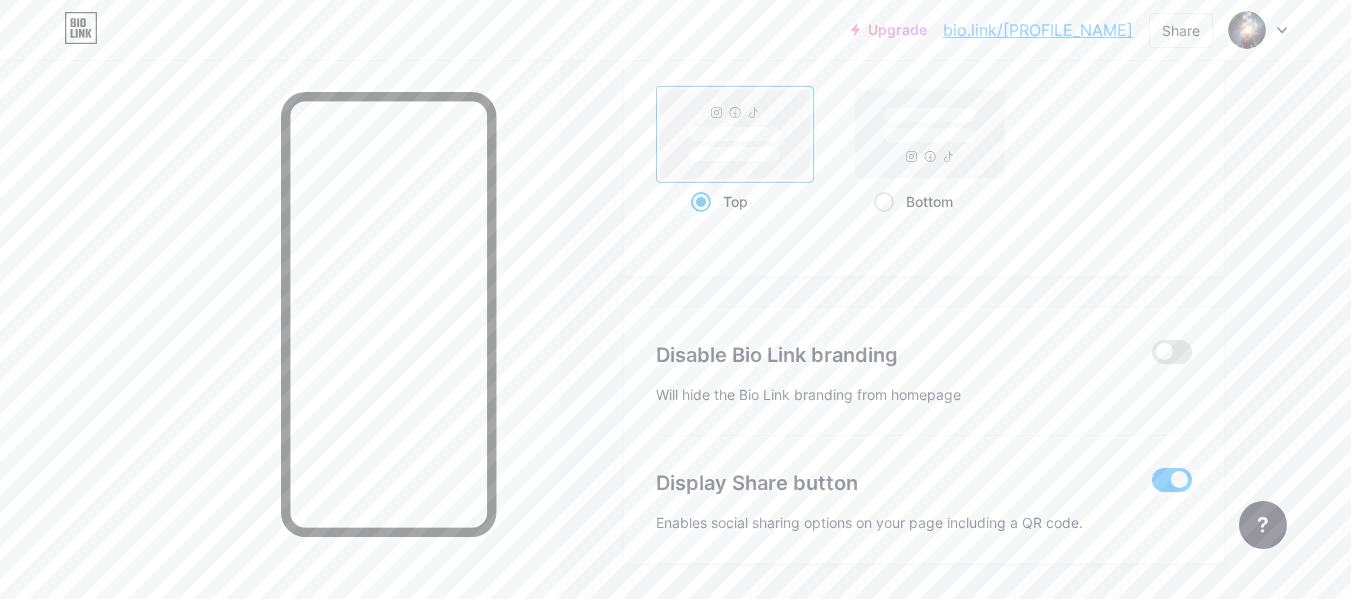 scroll, scrollTop: 2698, scrollLeft: 0, axis: vertical 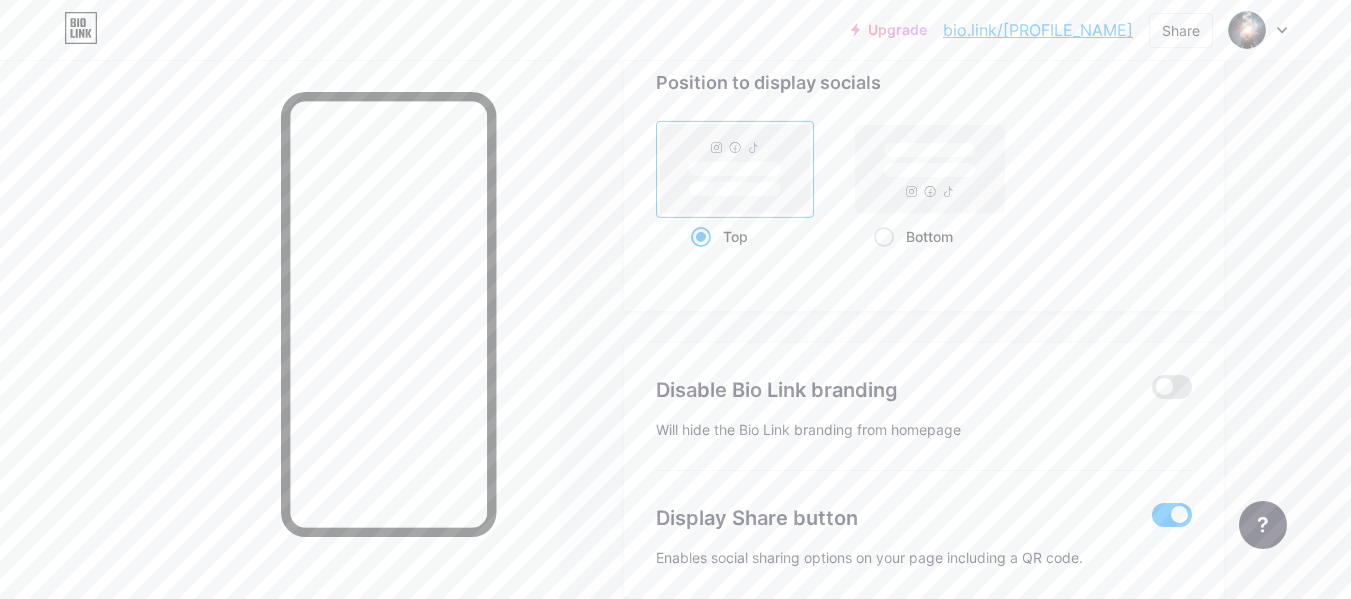click at bounding box center (701, 237) 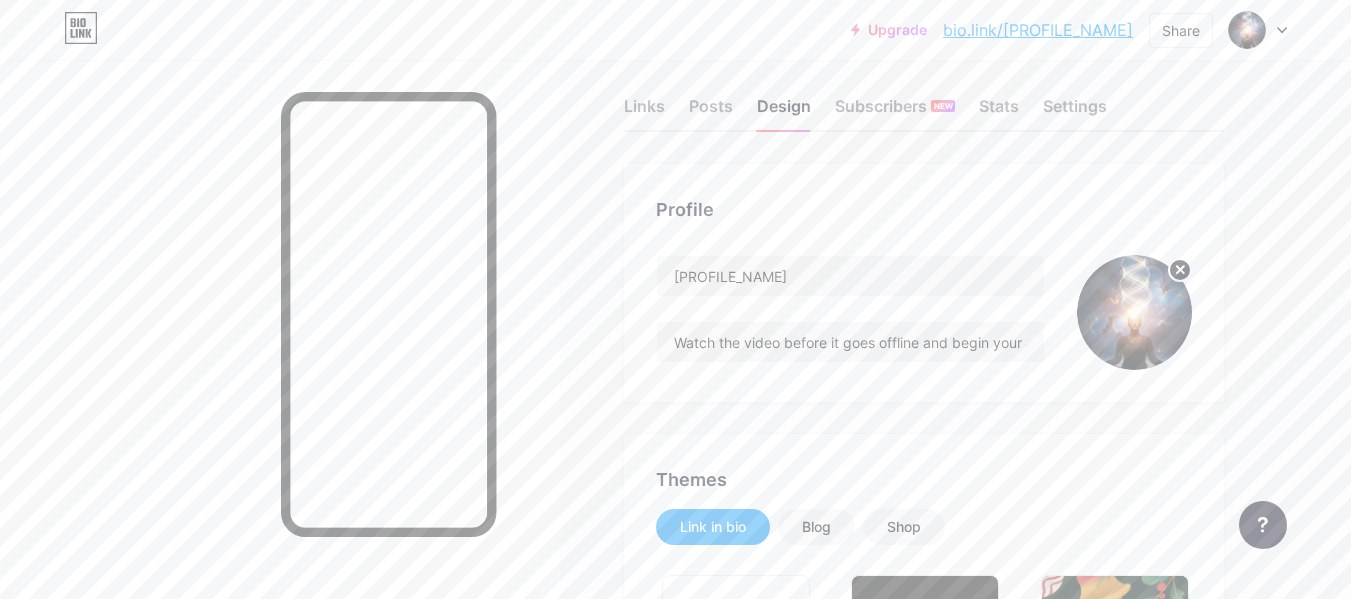 scroll, scrollTop: 0, scrollLeft: 0, axis: both 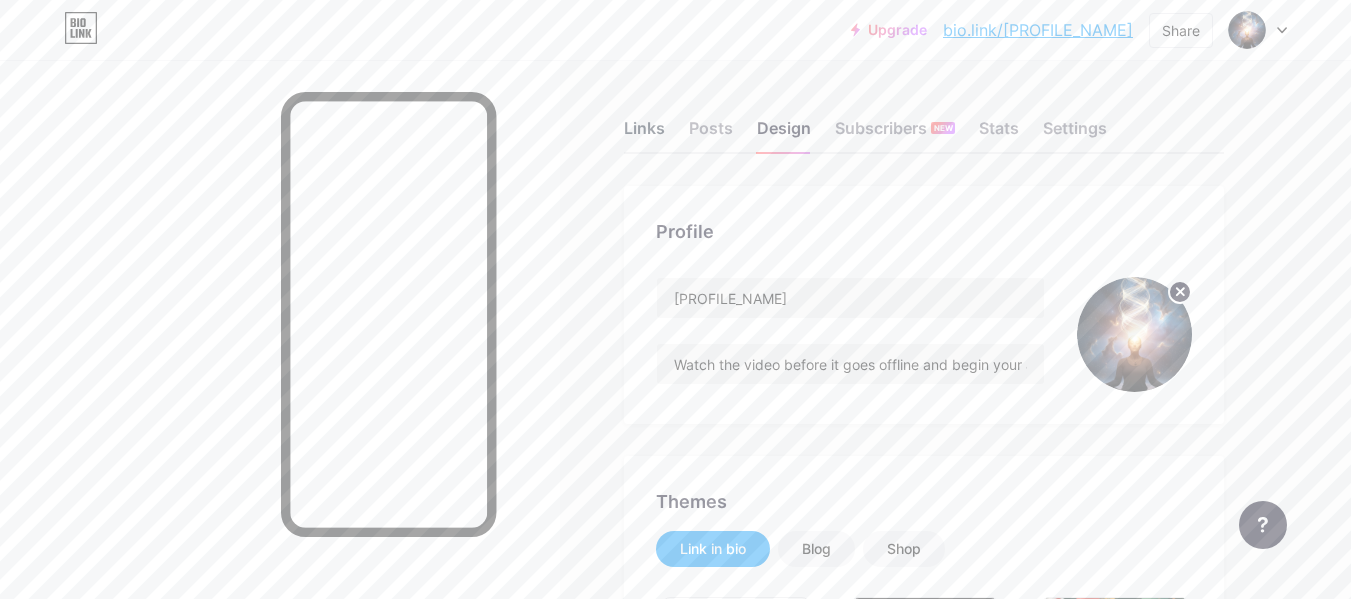 click on "Links" at bounding box center [644, 134] 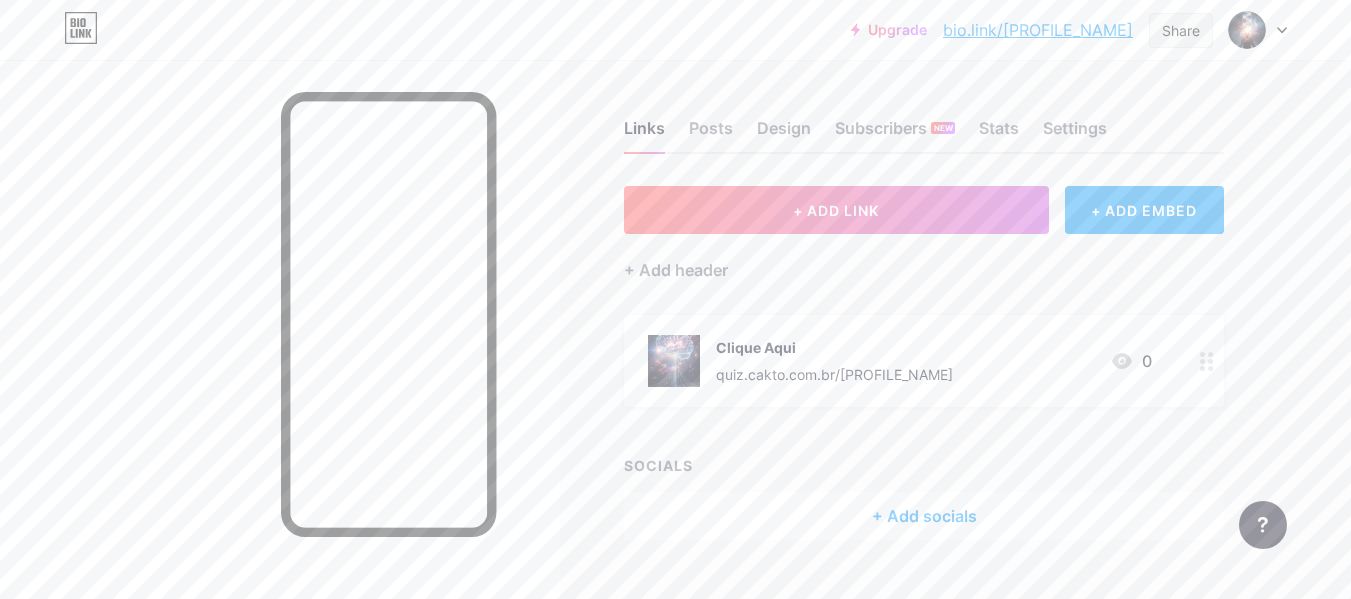 click on "Share" at bounding box center [1181, 30] 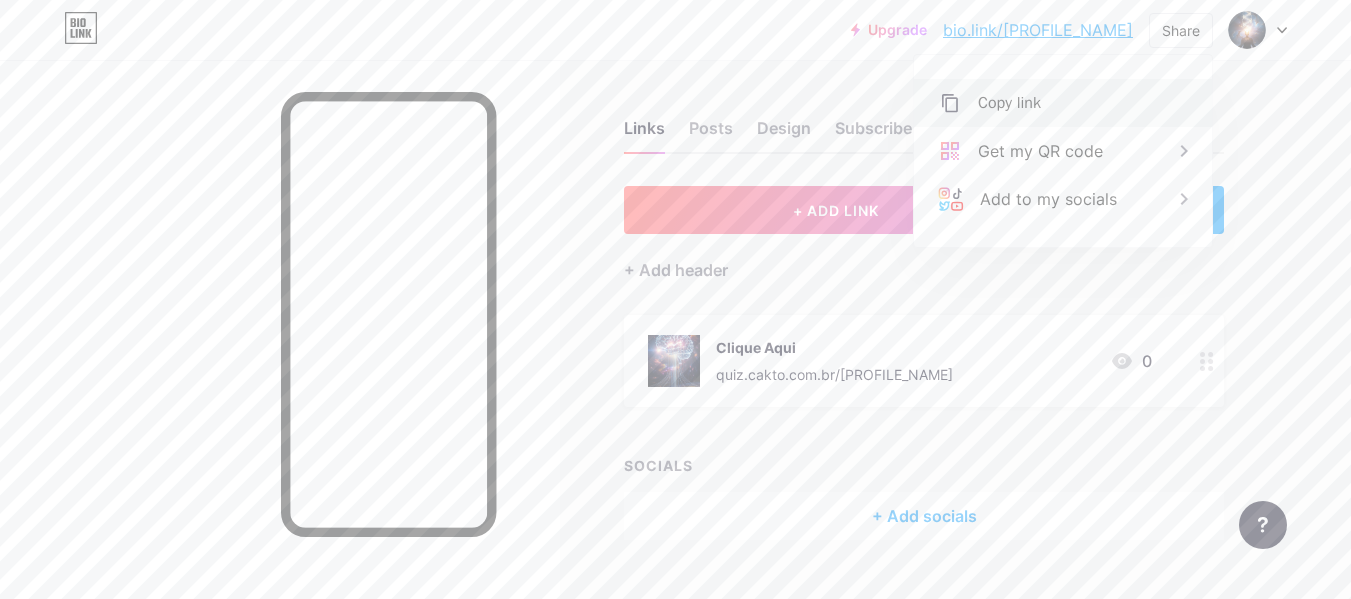 click on "Copy link" at bounding box center (1009, 103) 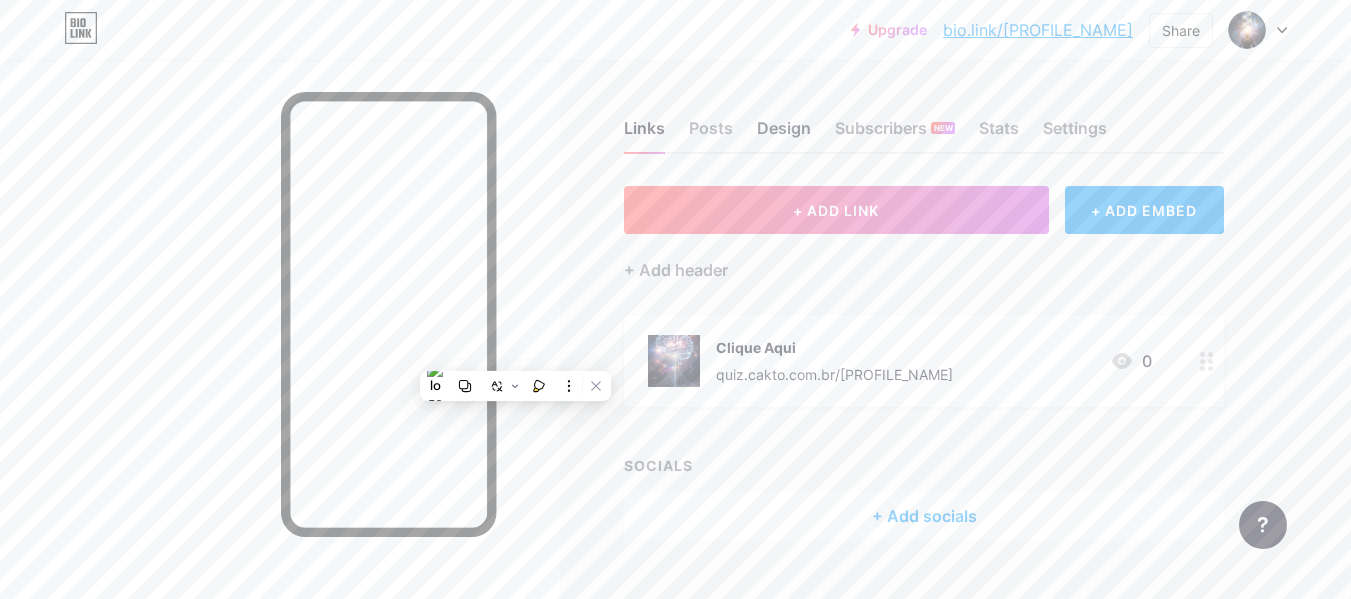 click on "Design" at bounding box center (784, 134) 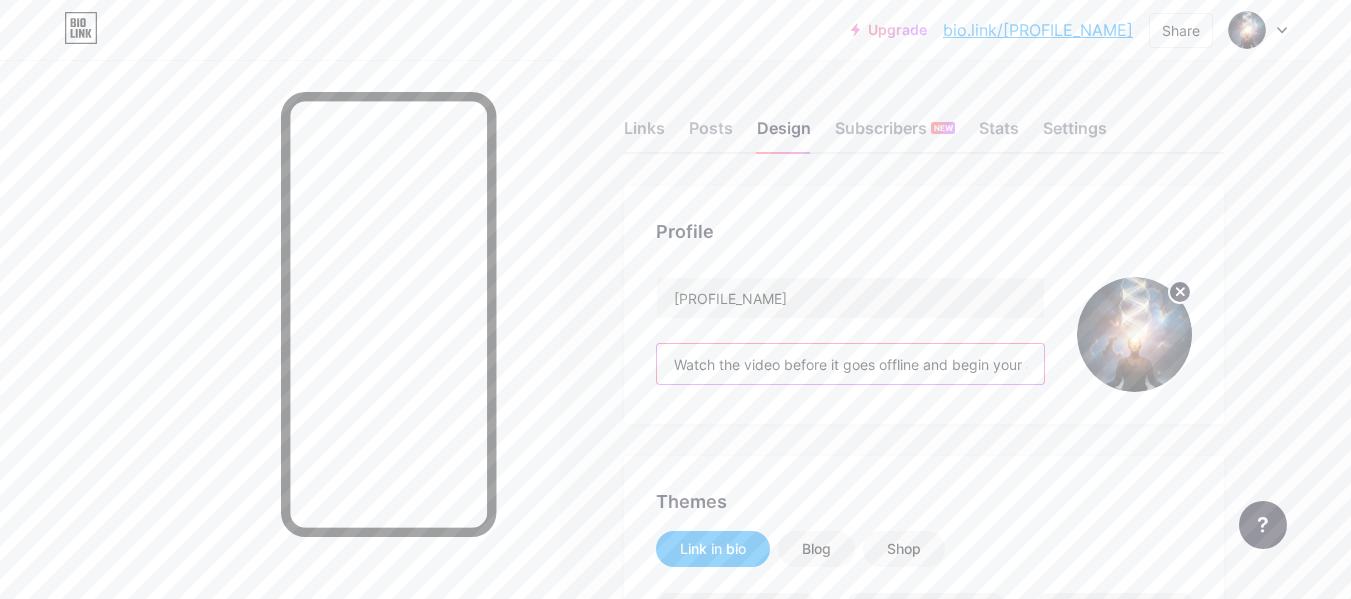 click on "Watch the video before it goes offline and begin your awakening." at bounding box center (850, 364) 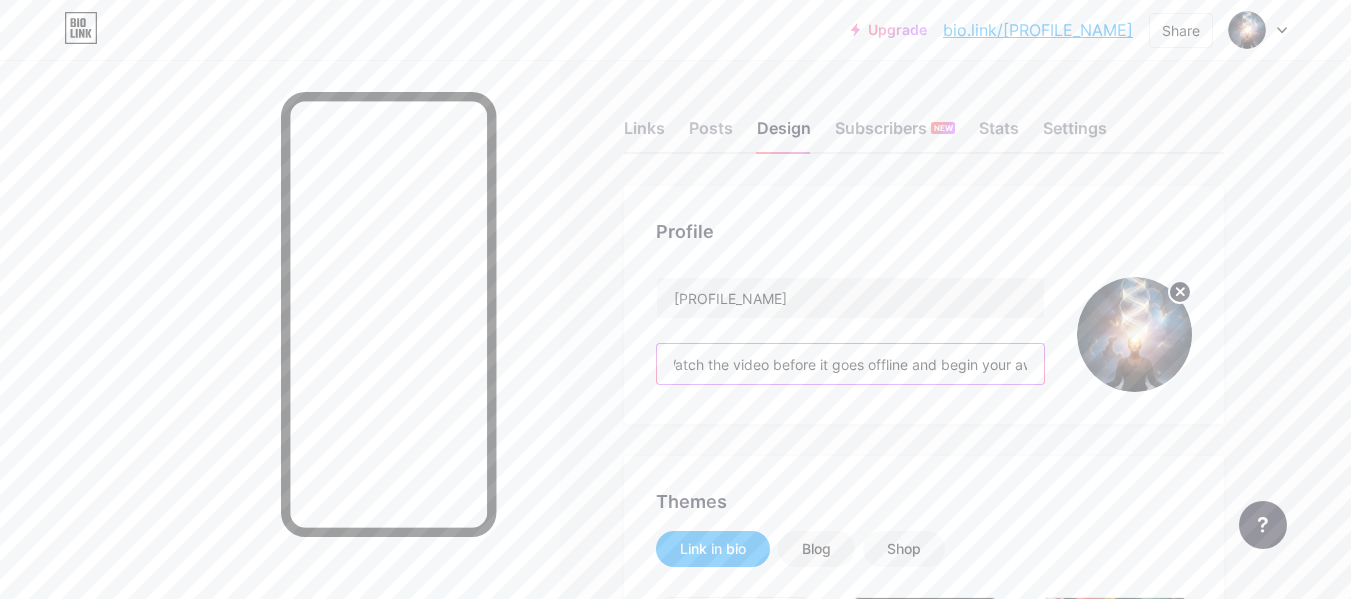 scroll, scrollTop: 0, scrollLeft: 0, axis: both 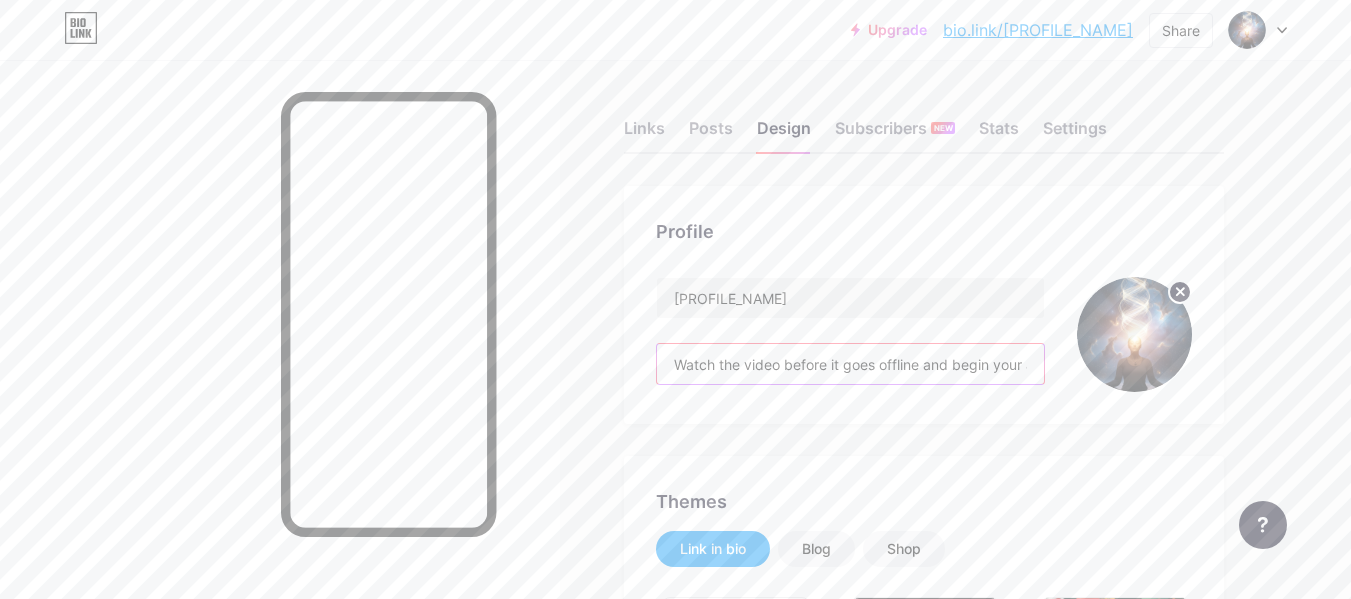 drag, startPoint x: 1032, startPoint y: 367, endPoint x: 547, endPoint y: 346, distance: 485.45444 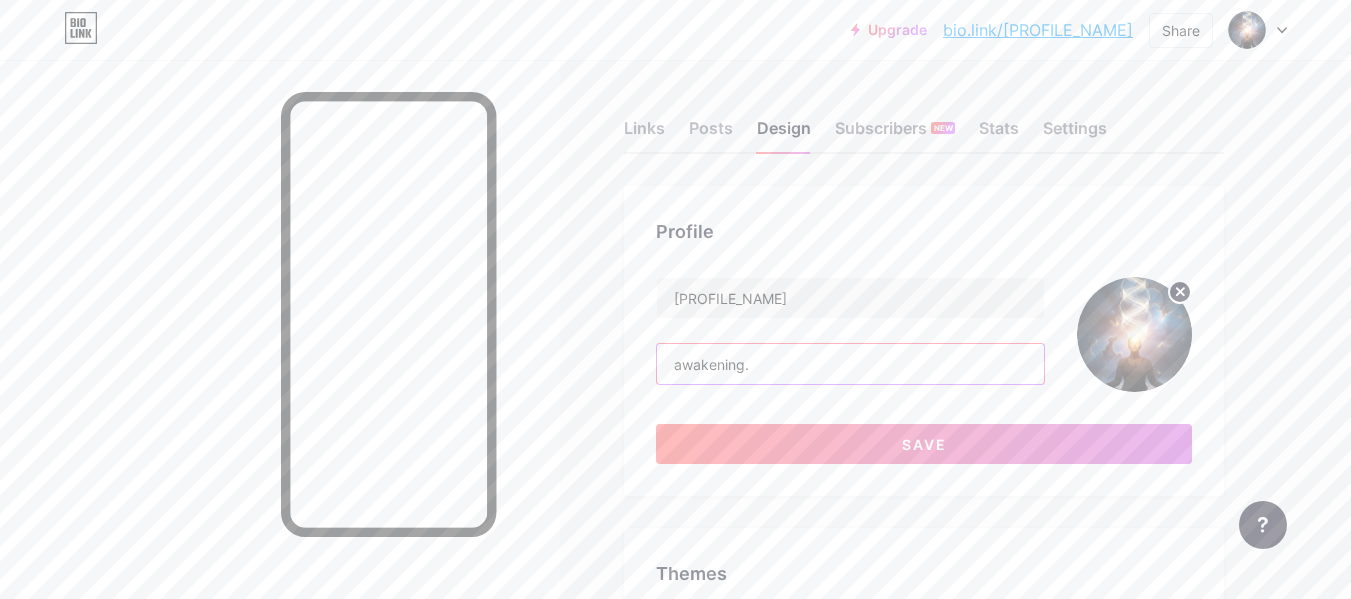 drag, startPoint x: 769, startPoint y: 363, endPoint x: 563, endPoint y: 355, distance: 206.15529 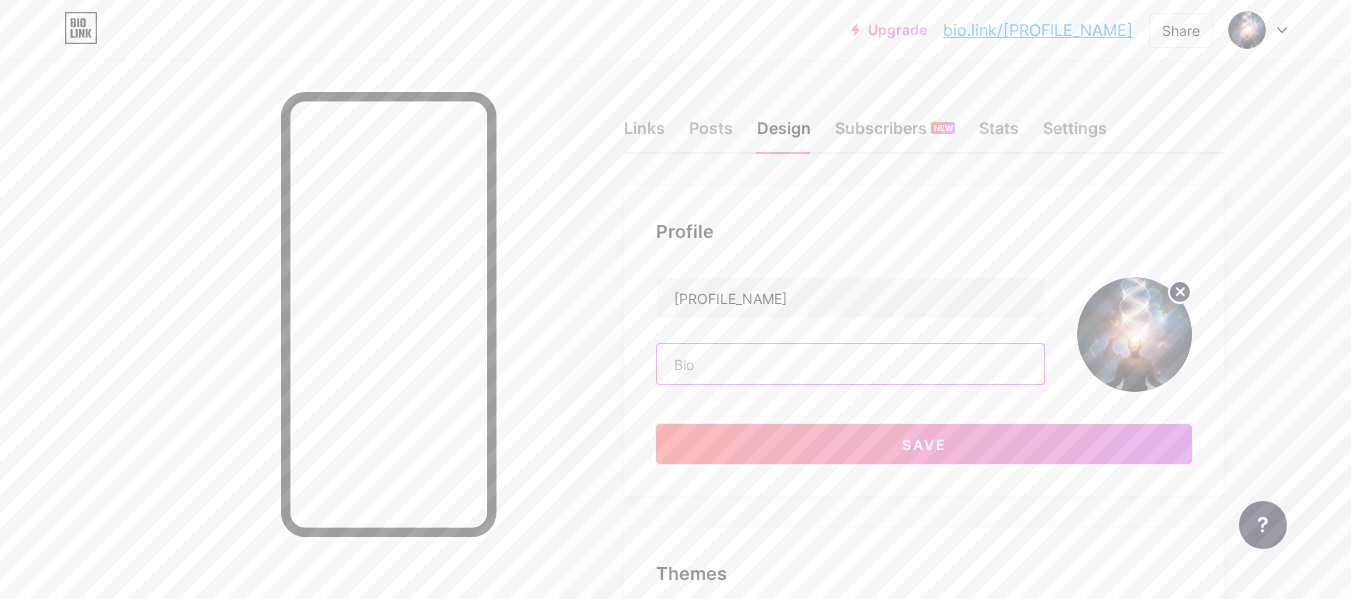 paste on "Take the free test and see if your Pineal gland is blocked." 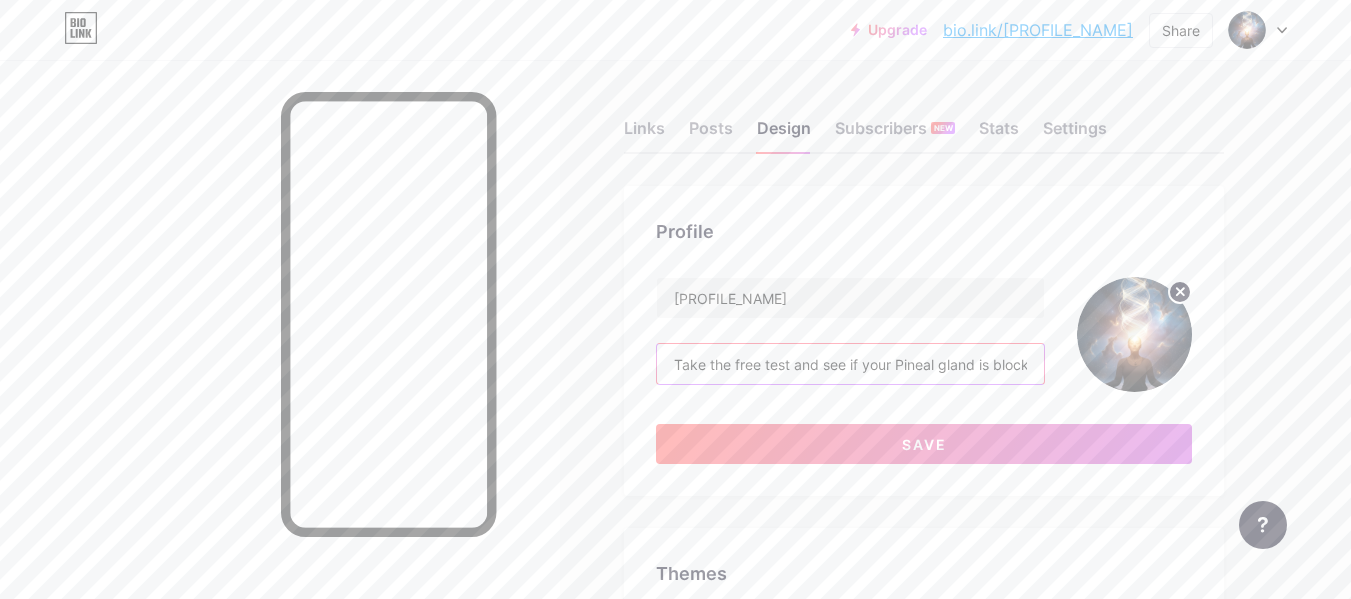 scroll, scrollTop: 0, scrollLeft: 24, axis: horizontal 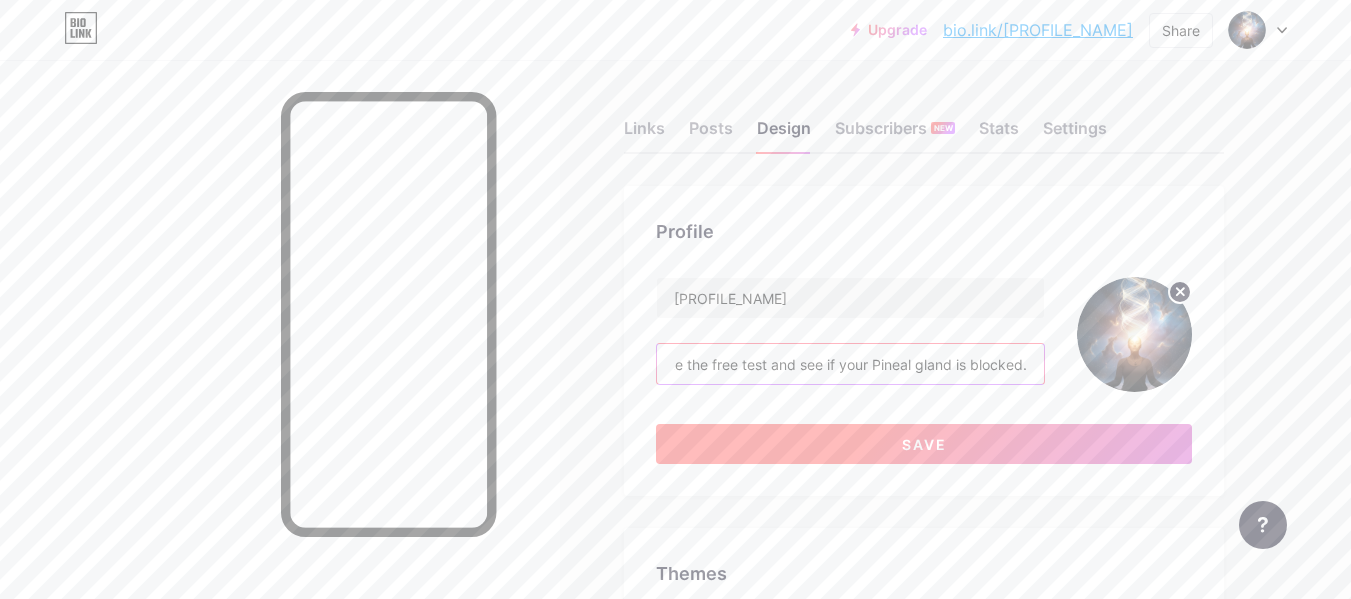 type on "Take the free test and see if your Pineal gland is blocked." 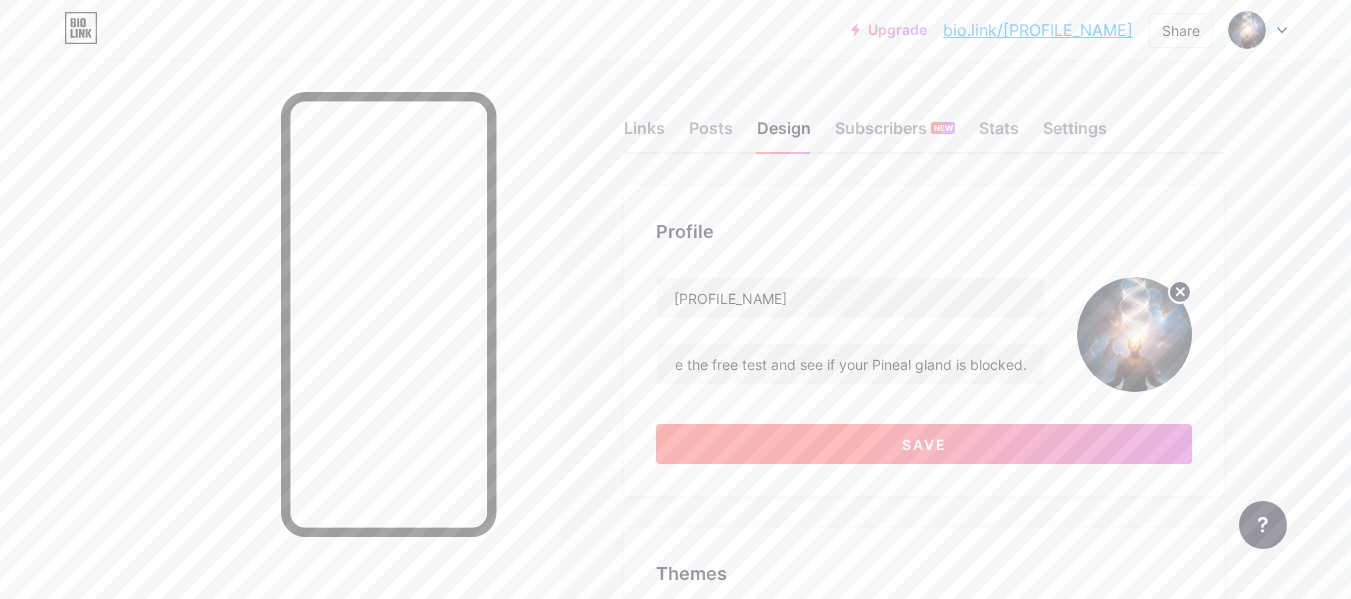 click on "Save" at bounding box center (924, 444) 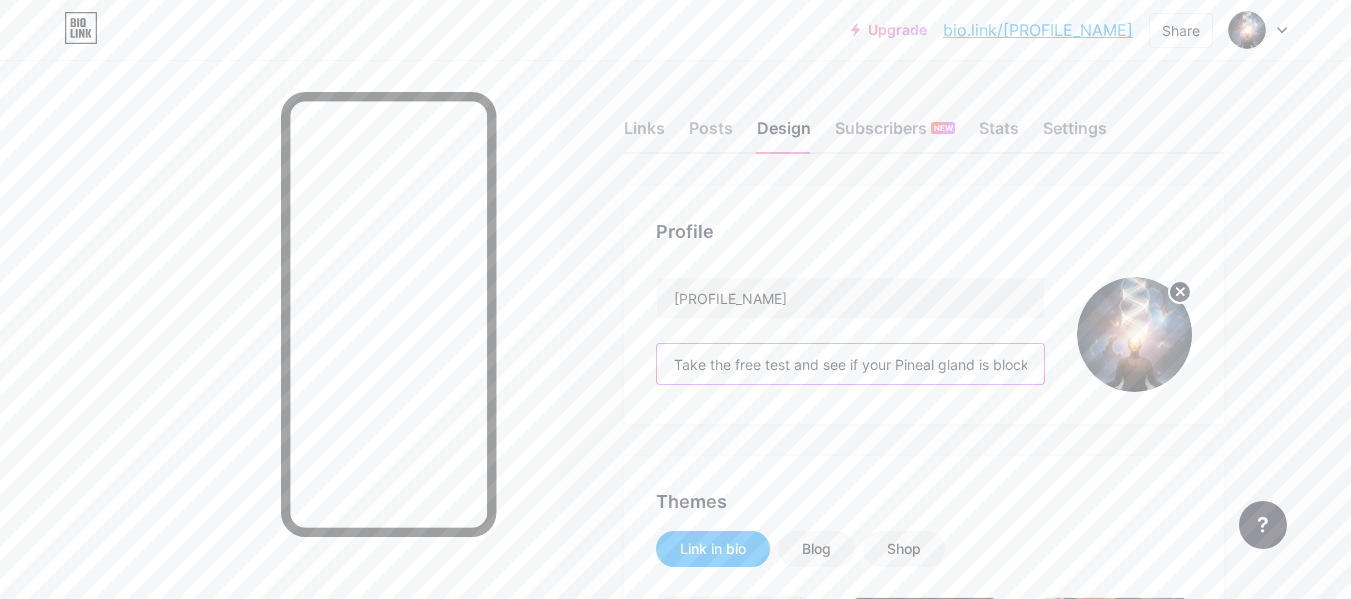 scroll, scrollTop: 0, scrollLeft: 24, axis: horizontal 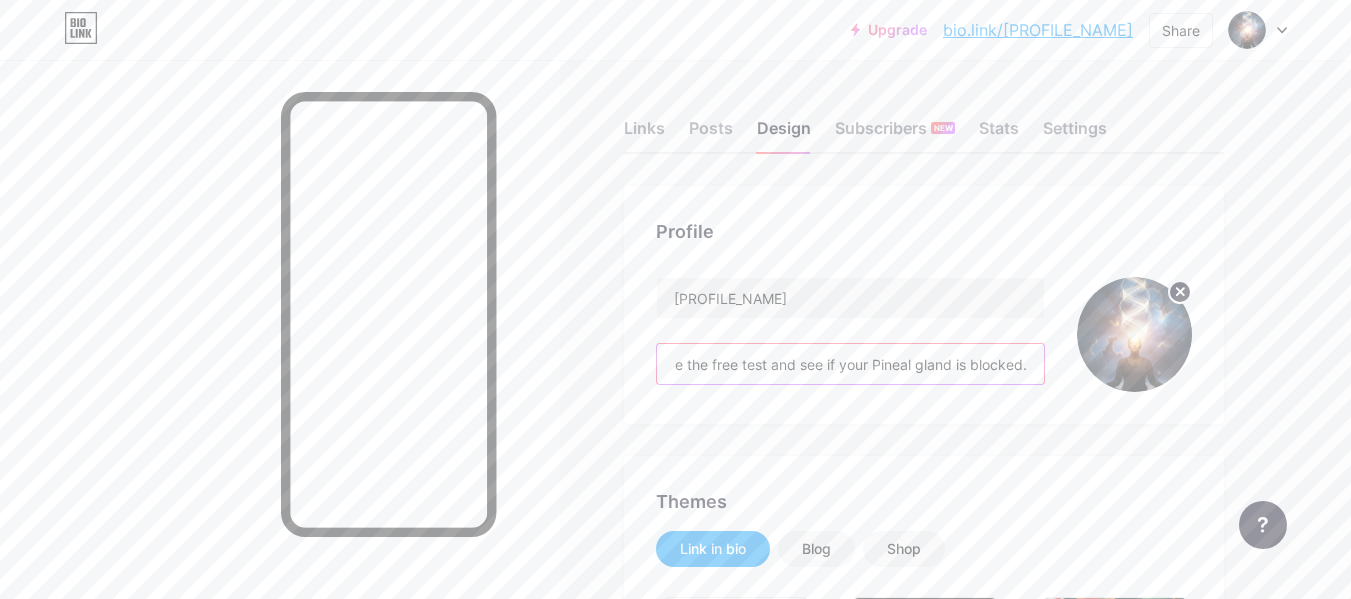 drag, startPoint x: 995, startPoint y: 372, endPoint x: 1046, endPoint y: 375, distance: 51.088158 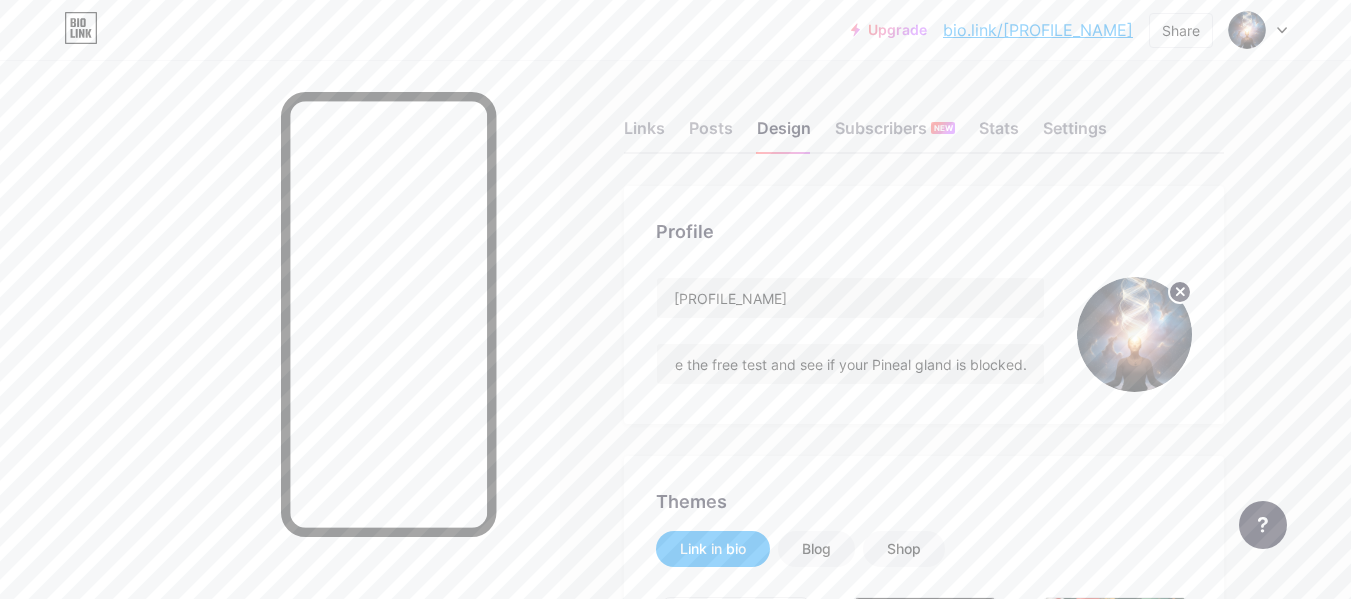 scroll, scrollTop: 0, scrollLeft: 0, axis: both 